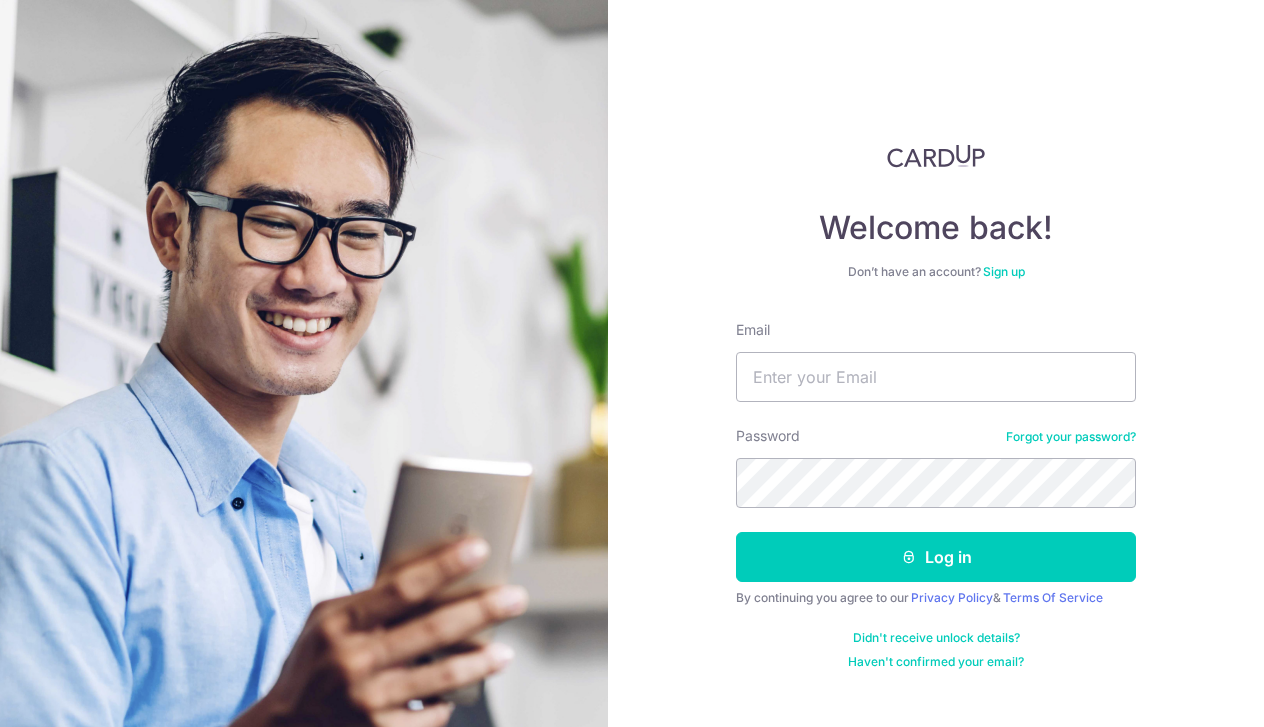 scroll, scrollTop: 0, scrollLeft: 0, axis: both 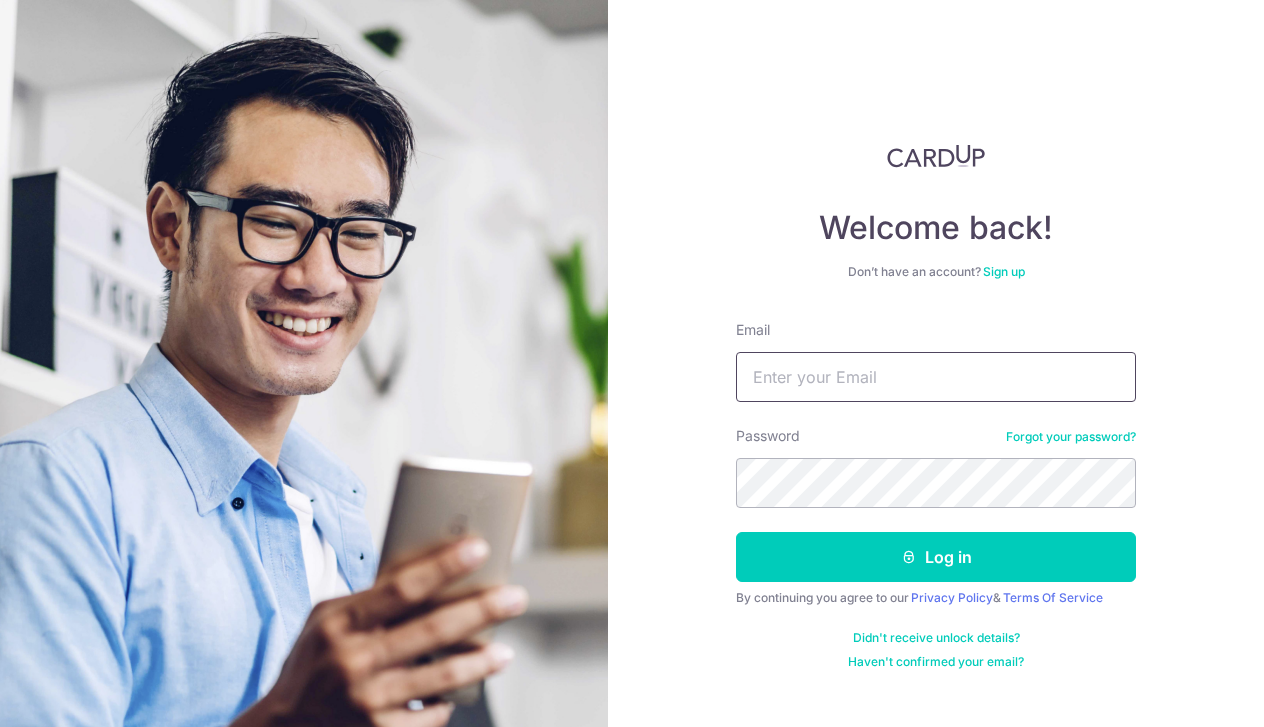 type on "[USERNAME]@[example.com]" 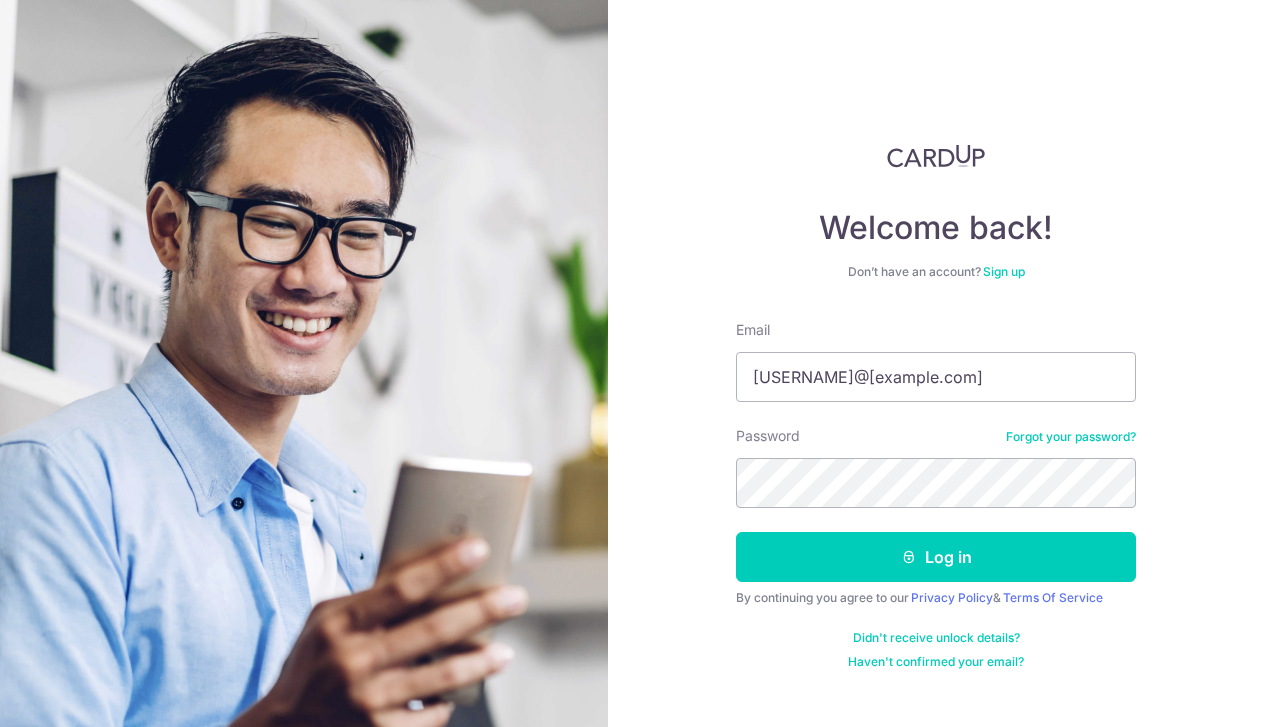 click on "Welcome back!
Don’t have an account?  Sign up
Email
[USERNAME]@[example.com]
Password
Forgot your password?
Log in
By continuing you agree to our
Privacy Policy
&  Terms Of Service
Didn't receive unlock details?
Haven't confirmed your email?" at bounding box center (936, 363) 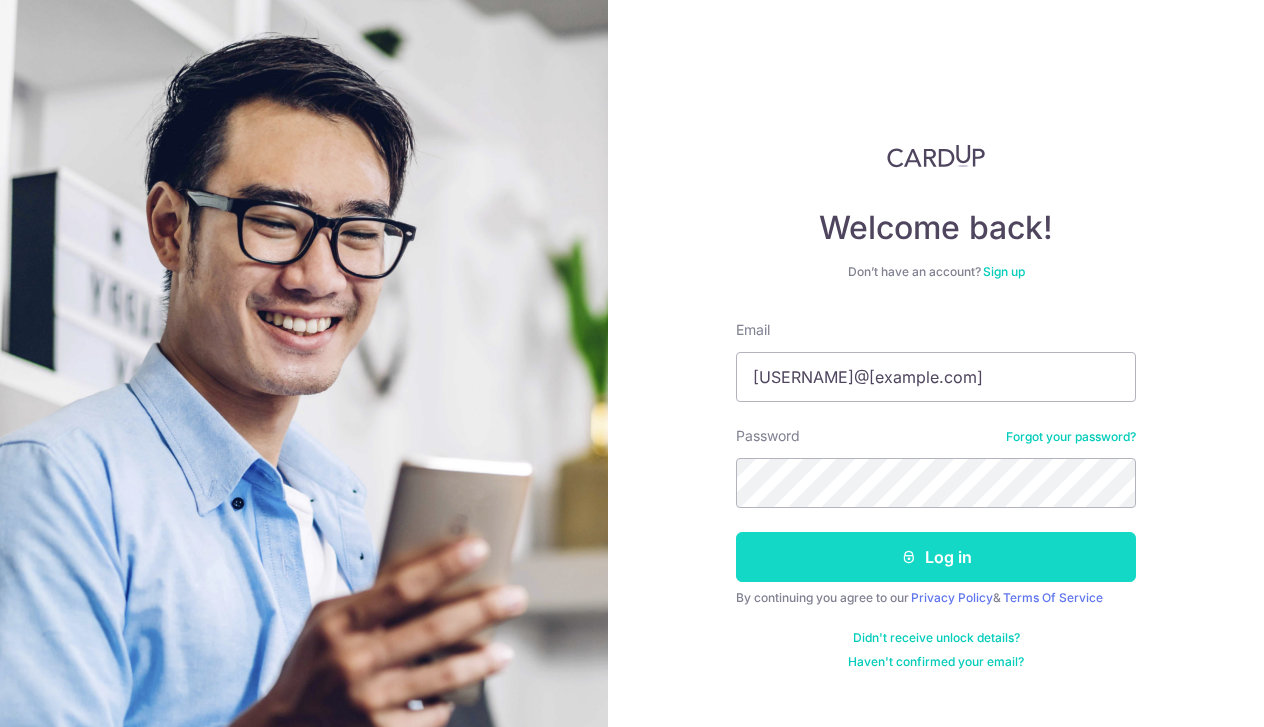 click on "Log in" at bounding box center (936, 557) 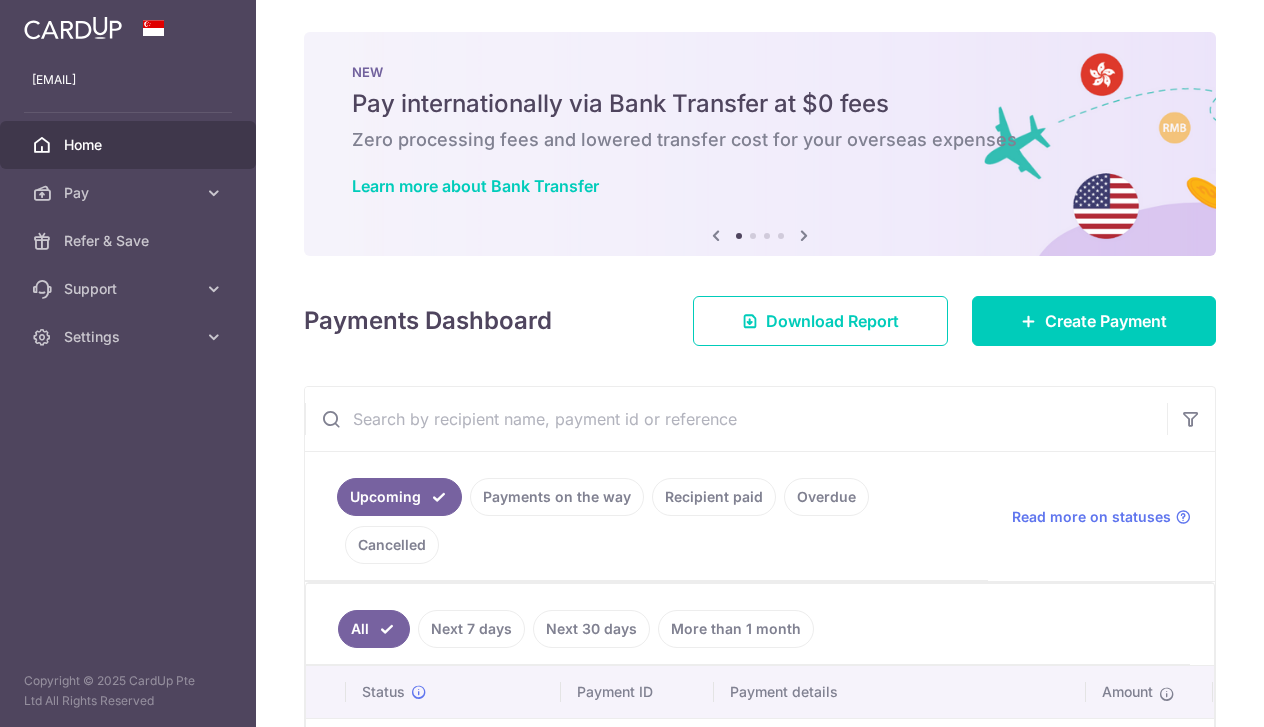 scroll, scrollTop: 0, scrollLeft: 0, axis: both 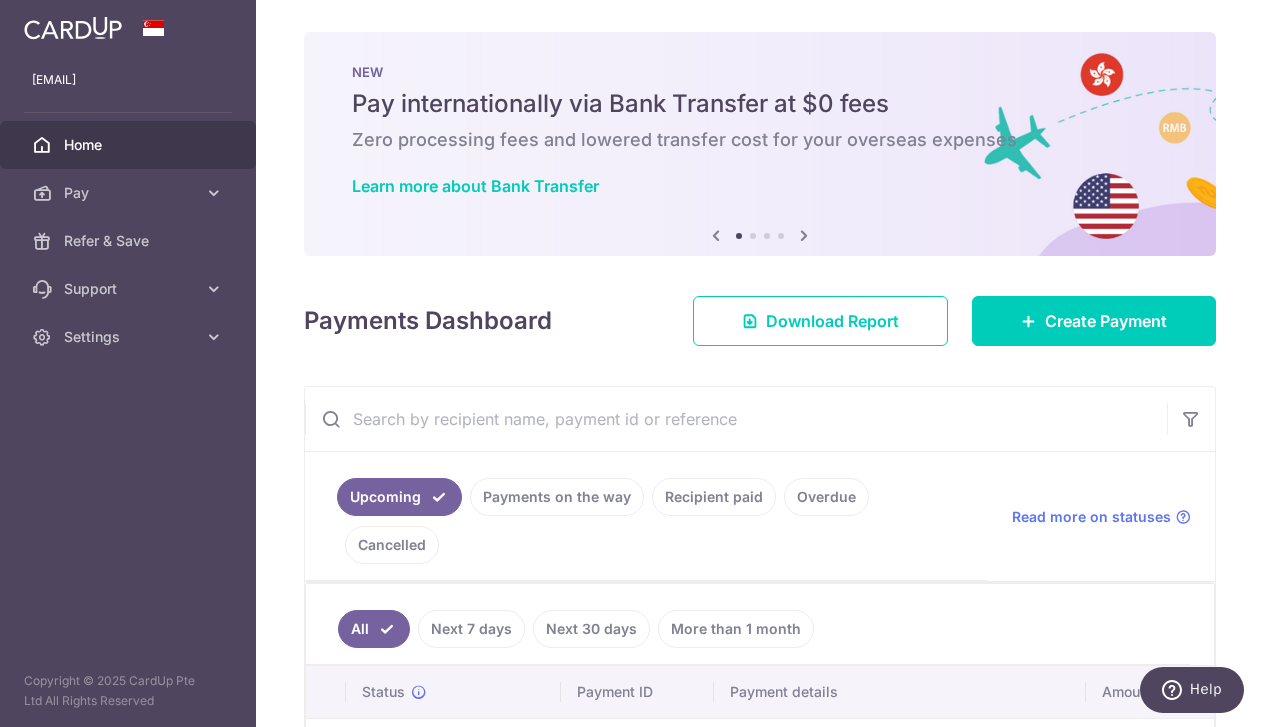 click on "×
Pause Schedule
Pause all future payments in this series
Pause just this one payment
By clicking below, you confirm you are pausing this payment to   on  . Payments can be unpaused at anytime prior to payment taken date.
Confirm
Cancel Schedule
Cancel all future payments in this series
Cancel just this one payment
Confirm
Approve Payment
Recipient Bank Details" at bounding box center (760, 363) 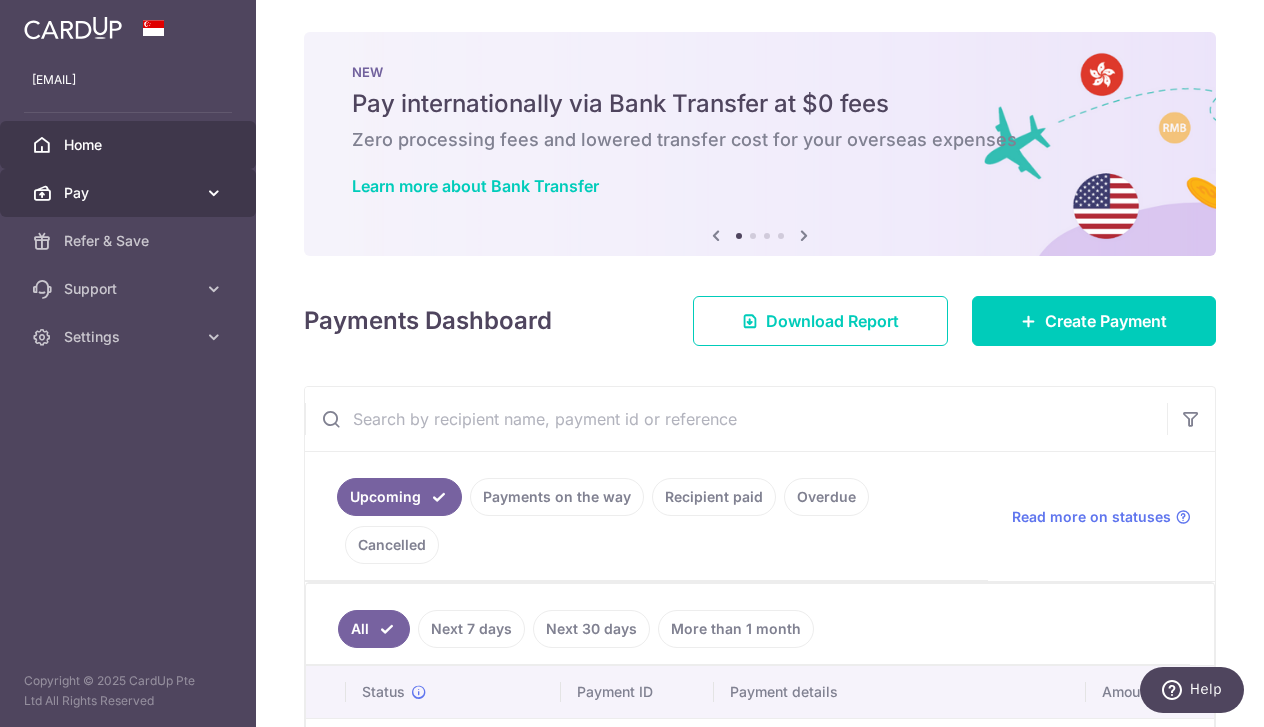 click on "Pay" at bounding box center (130, 193) 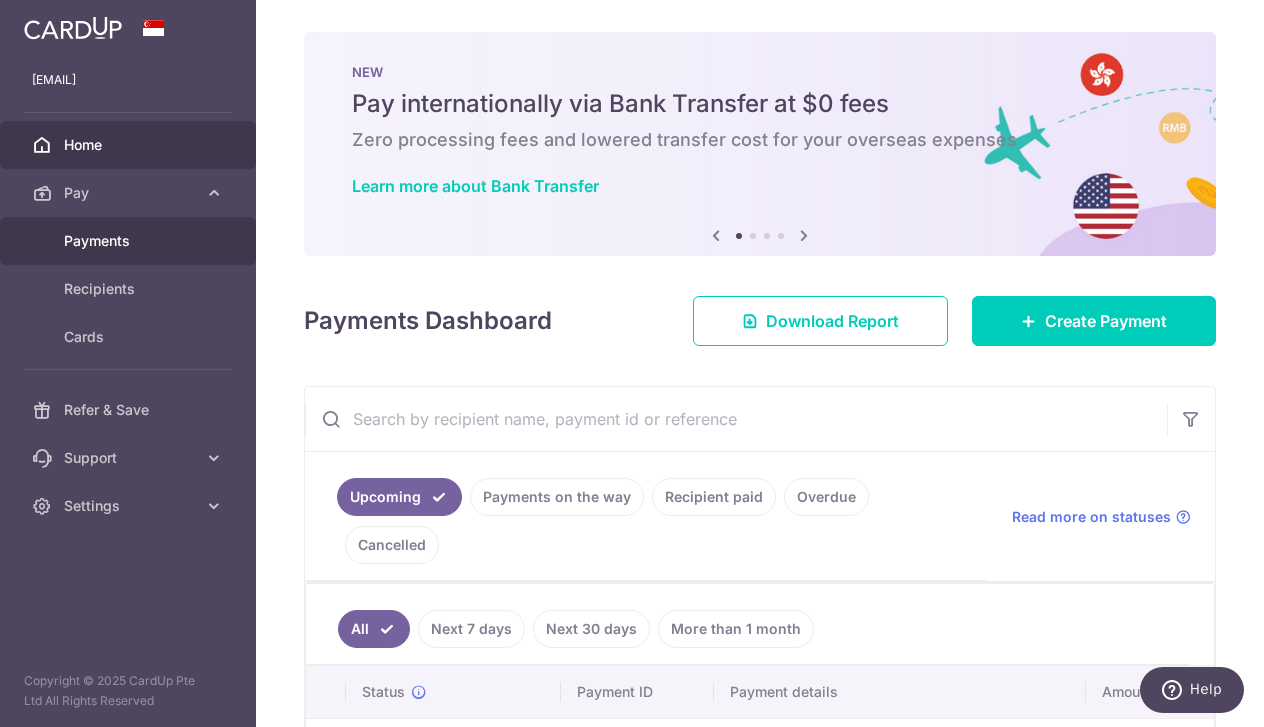 click on "Payments" at bounding box center [130, 241] 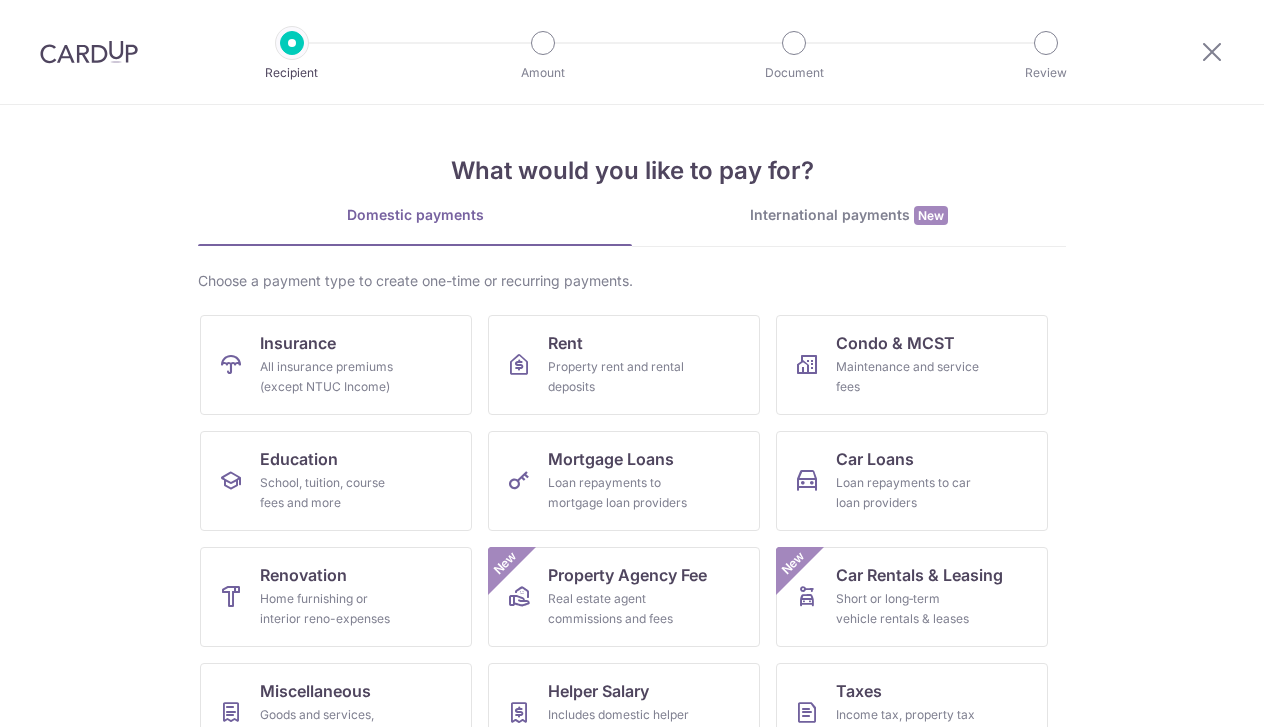 scroll, scrollTop: 0, scrollLeft: 0, axis: both 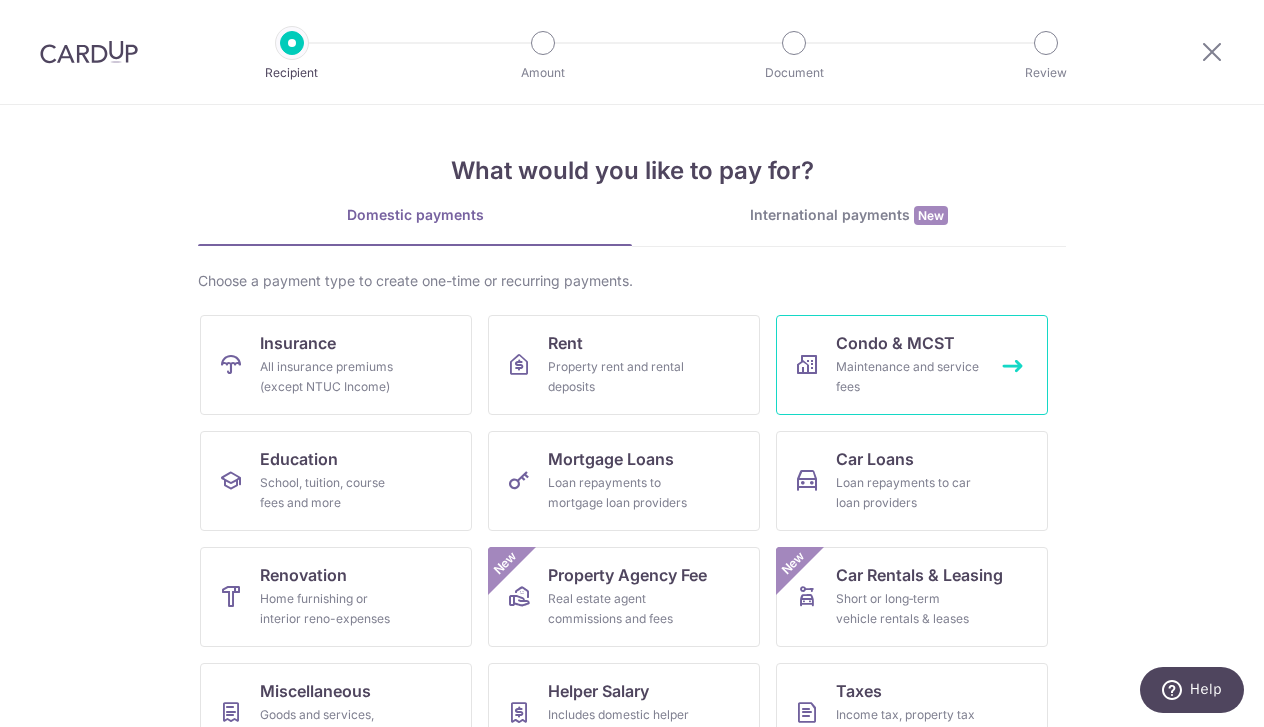 click on "Condo & MCST" at bounding box center [895, 343] 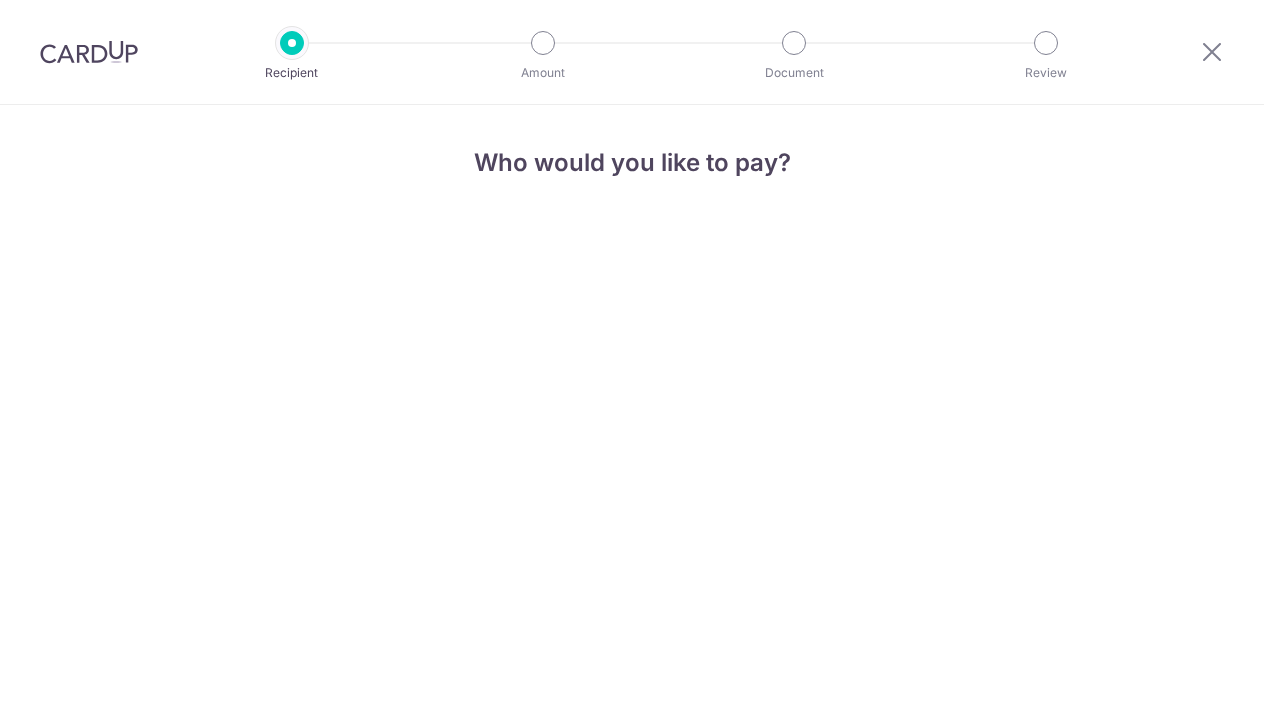 scroll, scrollTop: 0, scrollLeft: 0, axis: both 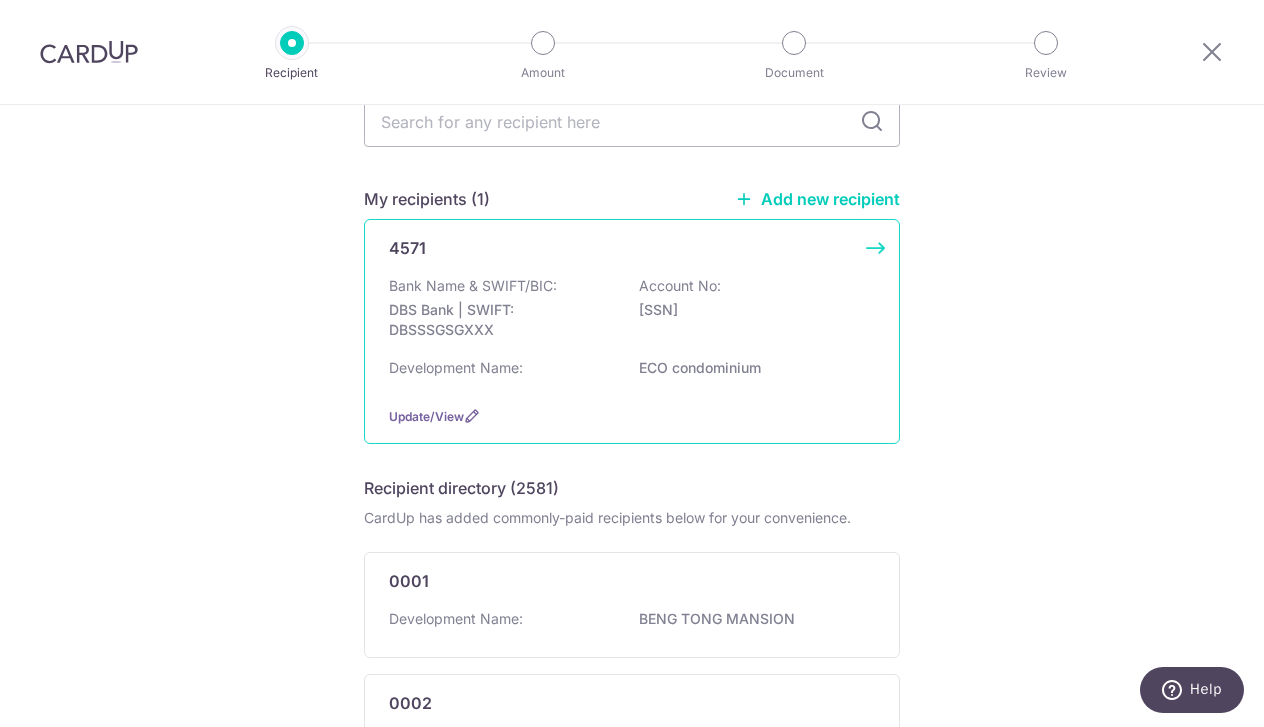 click on "DBS Bank | SWIFT: DBSSSGSGXXX" at bounding box center [501, 320] 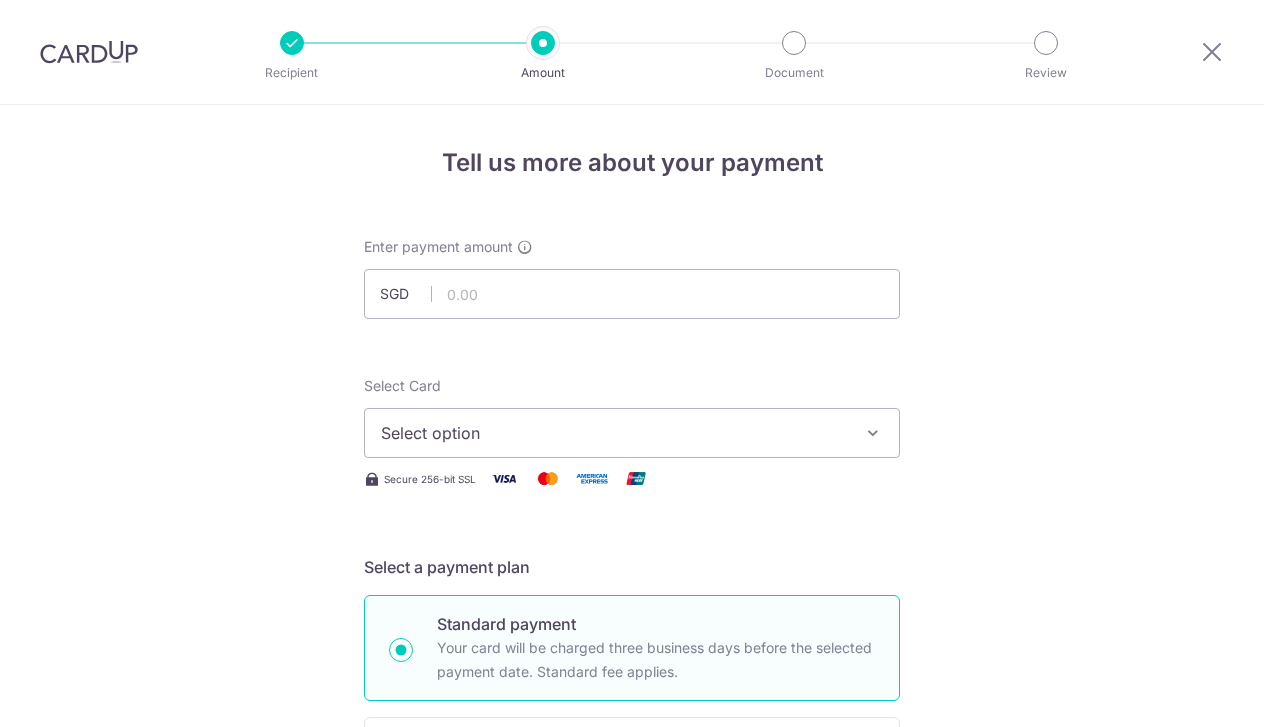 scroll, scrollTop: 0, scrollLeft: 0, axis: both 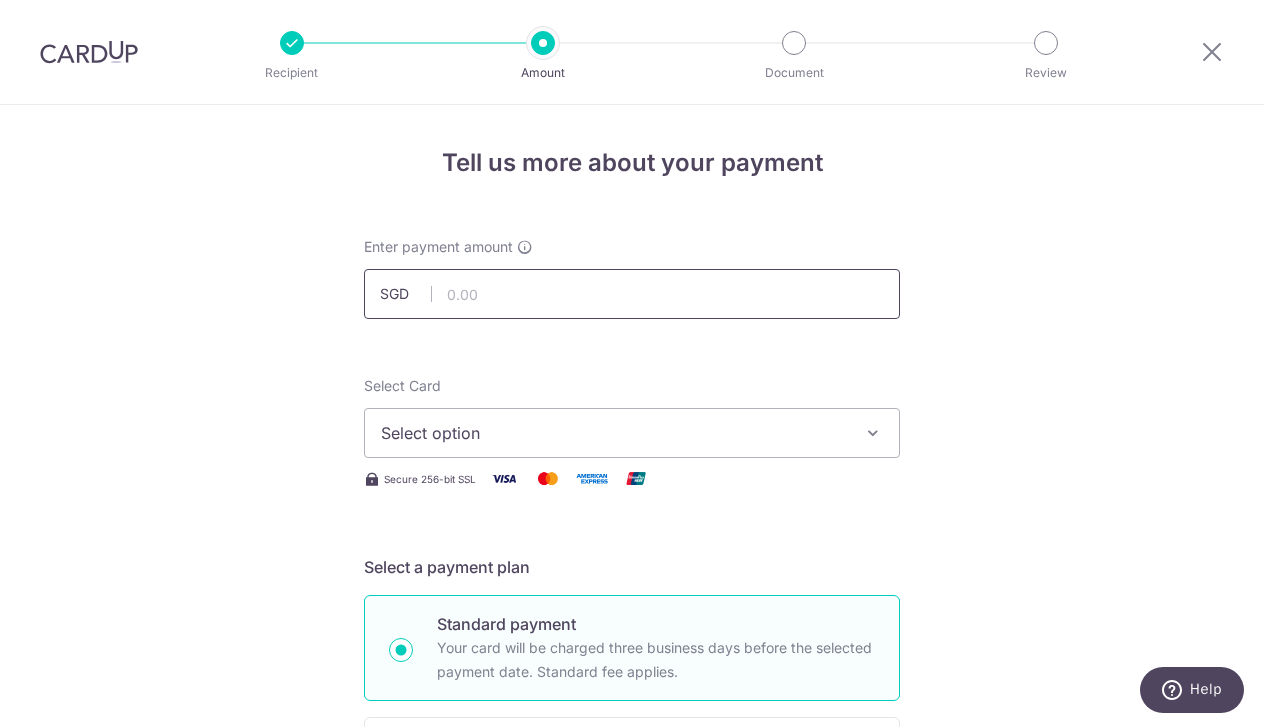 click at bounding box center [632, 294] 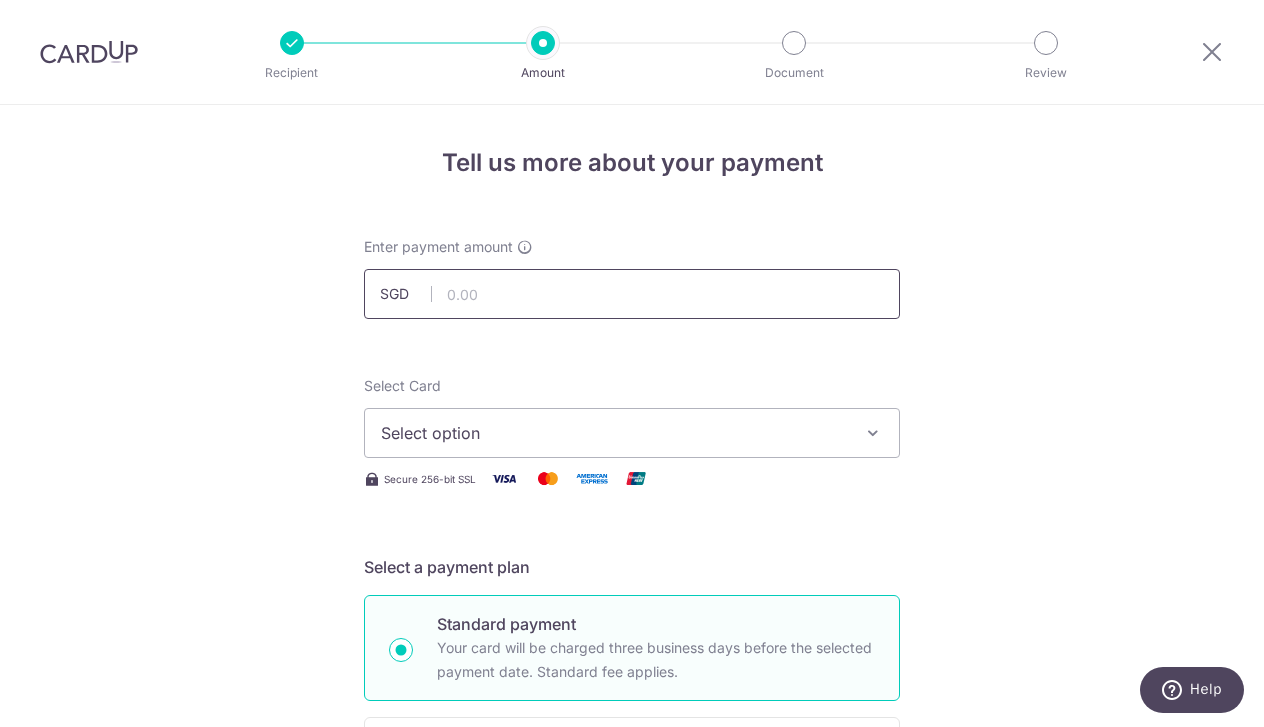 click at bounding box center (632, 294) 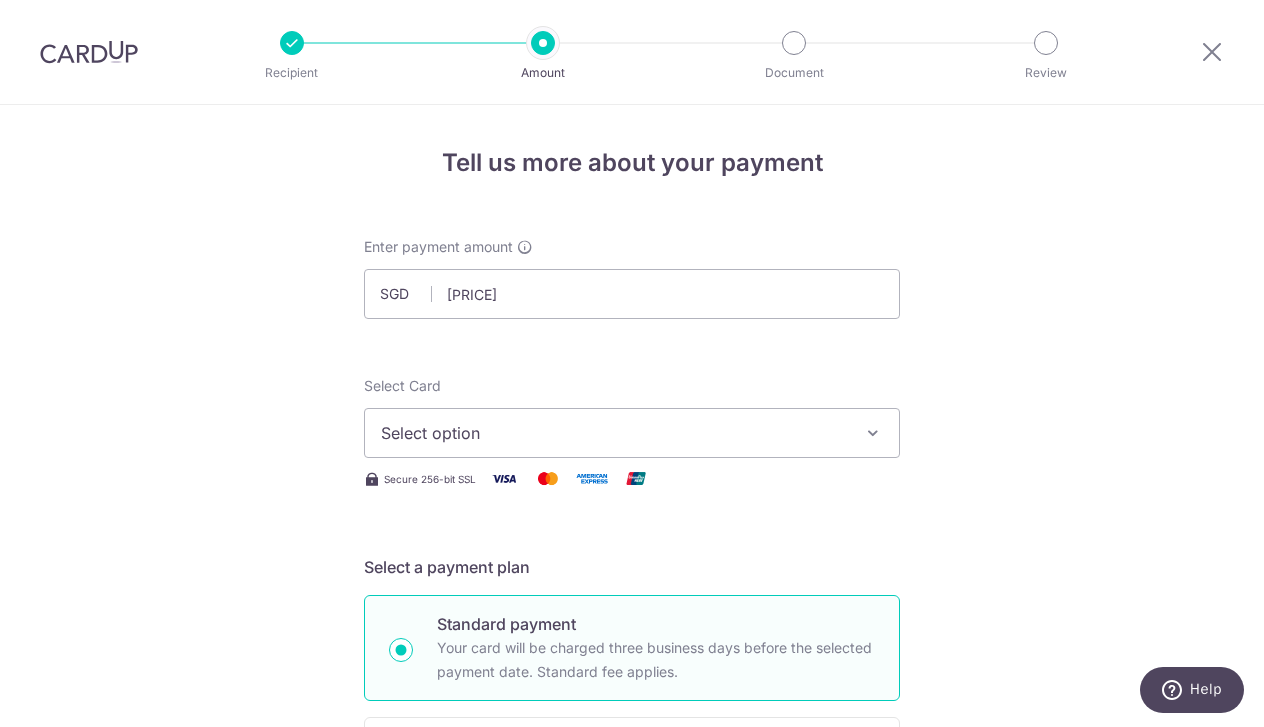 click on "Tell us more about your payment
Enter payment amount
SGD
[PRICE]
[PRICE]
Select Card
Select option
Add credit card
Your Cards
**** [LAST_FOUR_DIGITS]
**** [LAST_FOUR_DIGITS]
**** [LAST_FOUR_DIGITS]
Secure 256-bit SSL
Text
New card details
Card" at bounding box center [632, 1009] 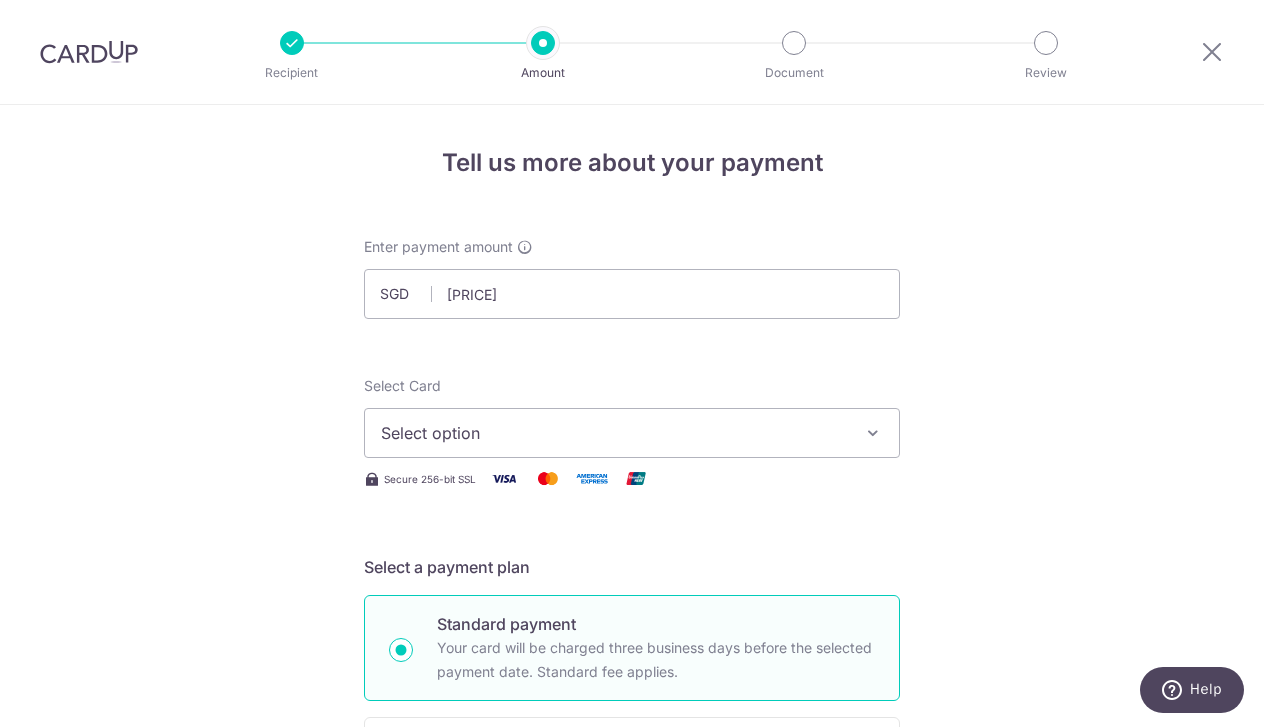 click on "Select option" at bounding box center (614, 433) 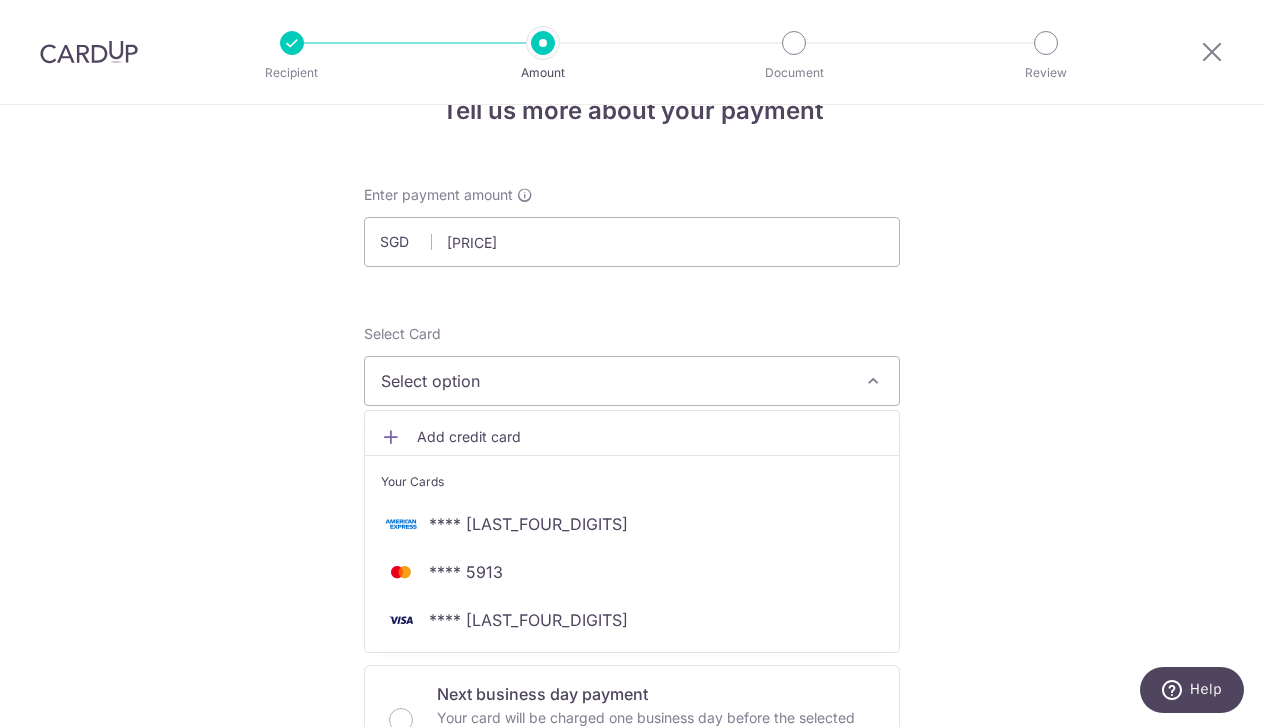 scroll, scrollTop: 100, scrollLeft: 0, axis: vertical 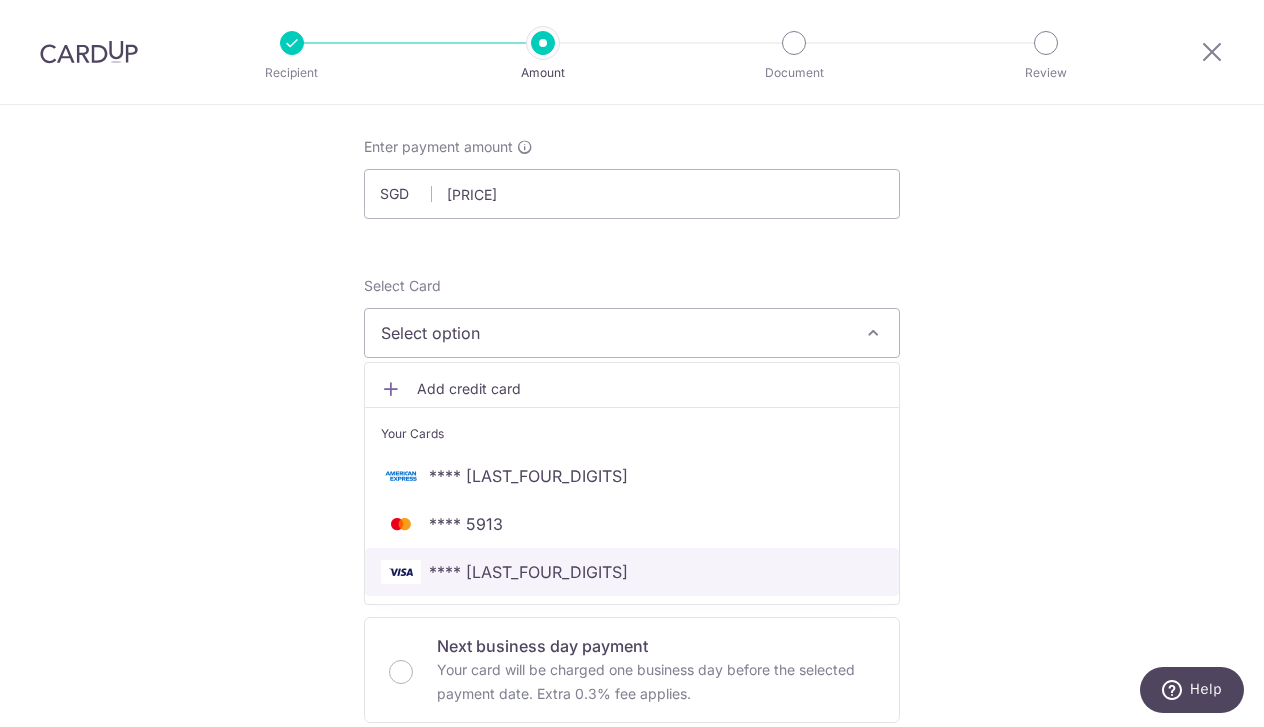 click on "**** [LAST_FOUR_DIGITS]" at bounding box center [528, 572] 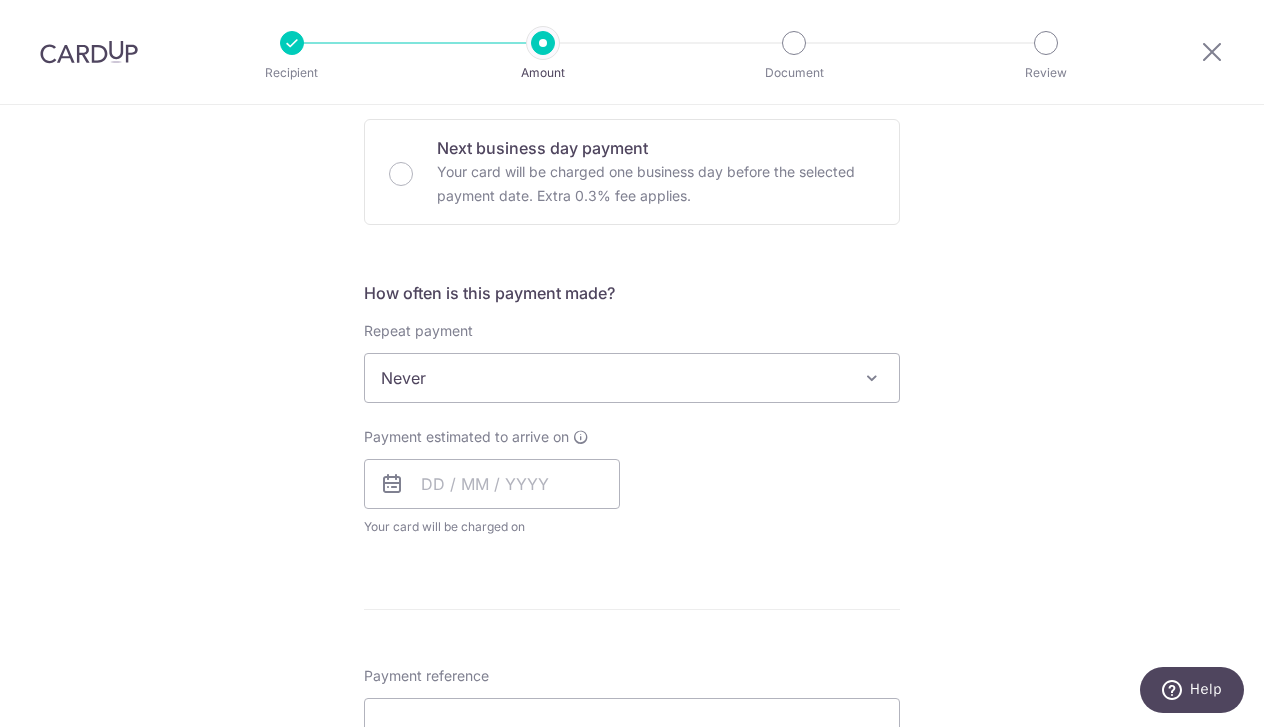 scroll, scrollTop: 600, scrollLeft: 0, axis: vertical 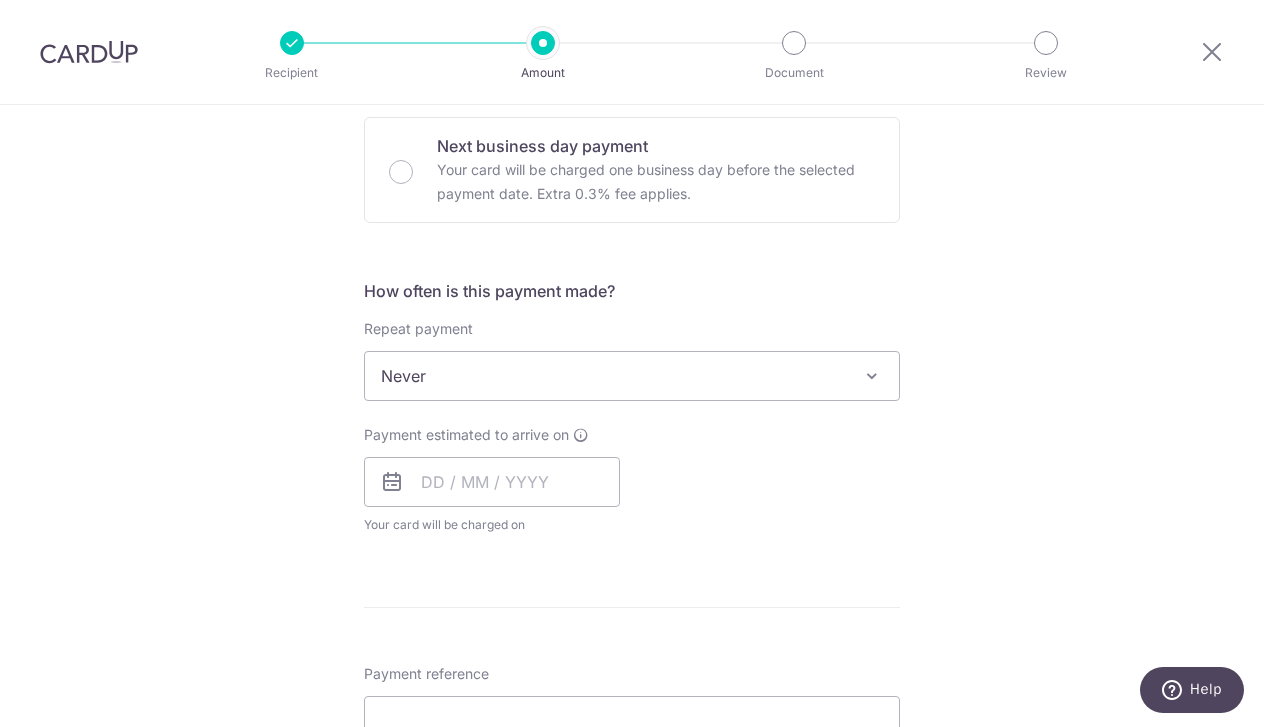 click on "Never" at bounding box center [632, 376] 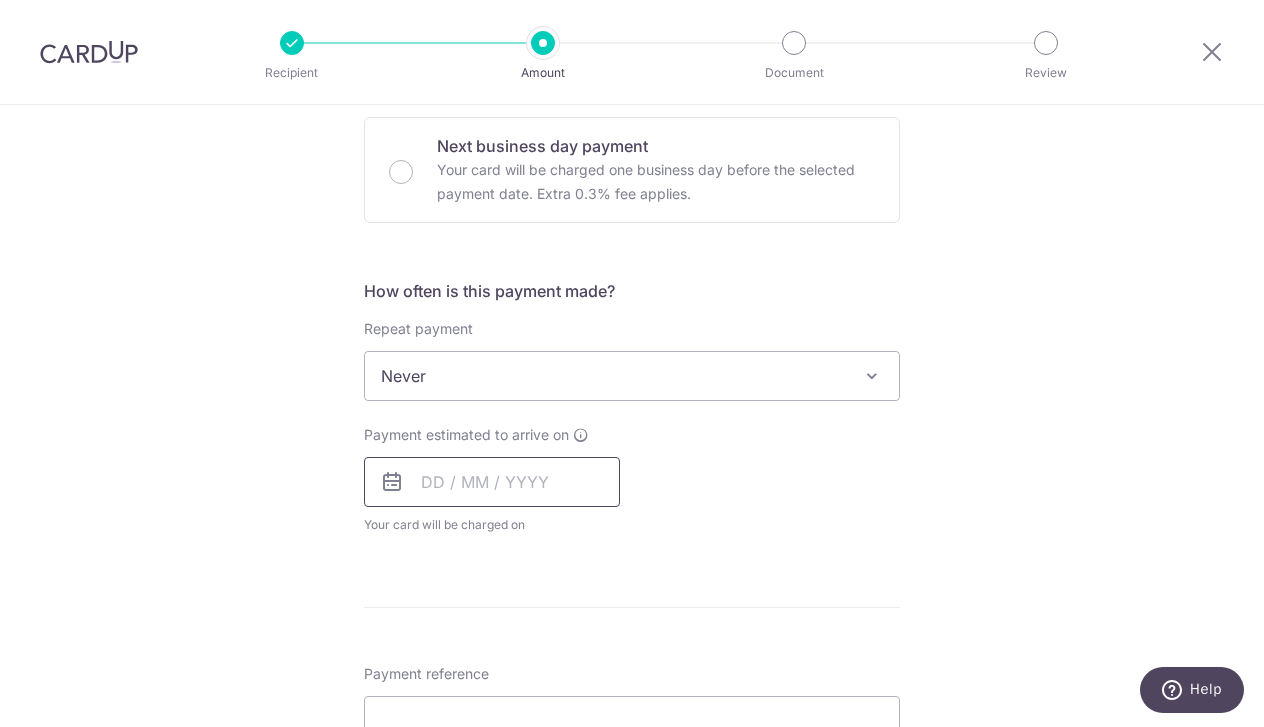 drag, startPoint x: 432, startPoint y: 475, endPoint x: 448, endPoint y: 477, distance: 16.124516 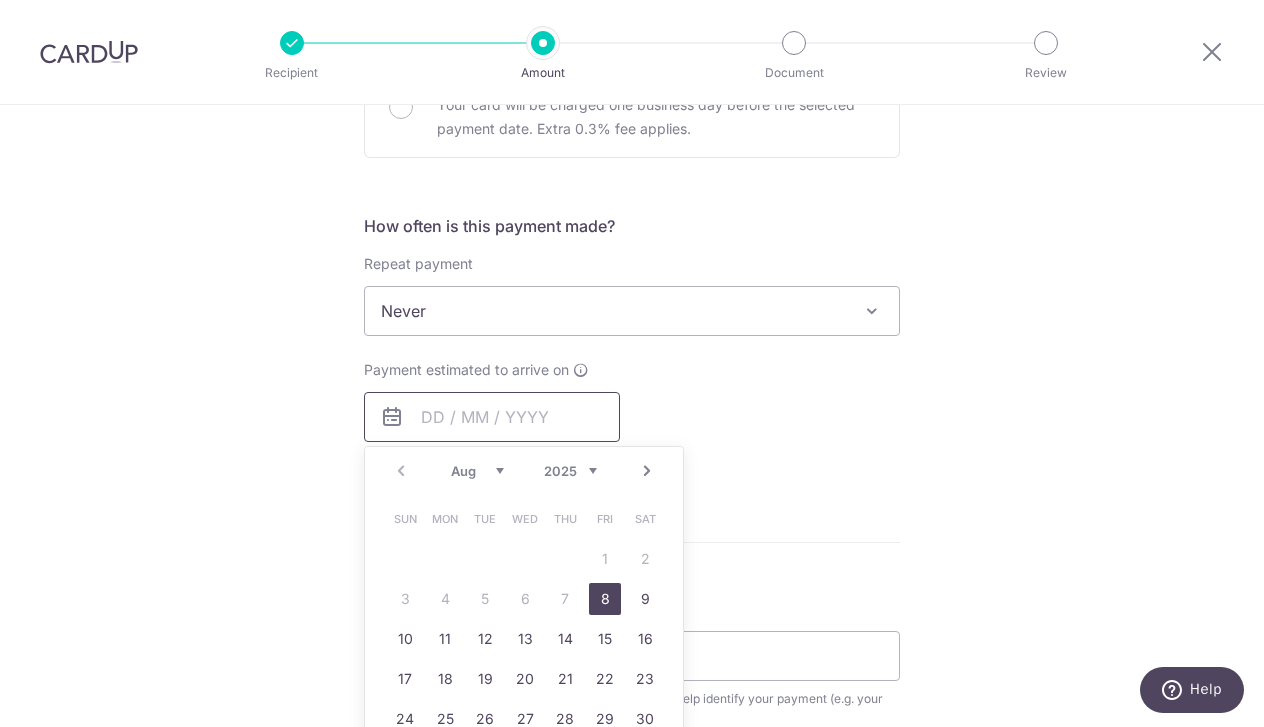 scroll, scrollTop: 700, scrollLeft: 0, axis: vertical 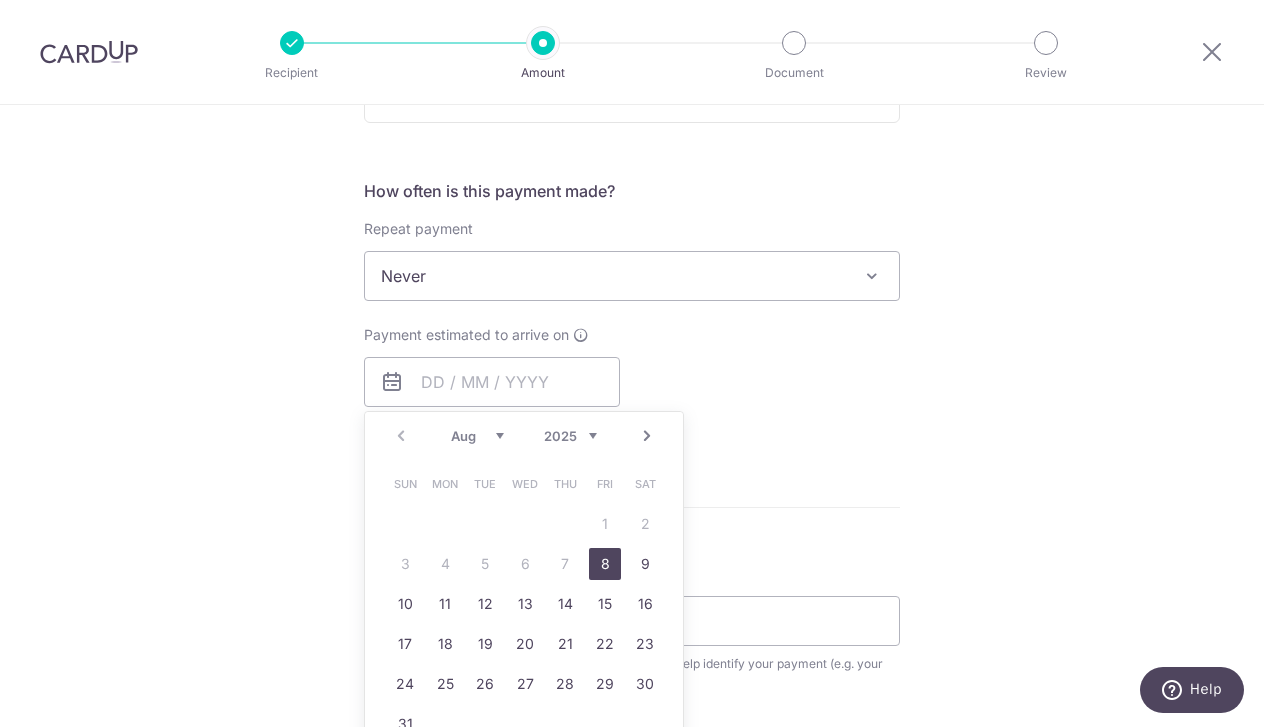 click on "Tell us more about your payment
Enter payment amount
SGD
[PRICE]
[PRICE]
Select Card
**** [LAST_FOUR_DIGITS]
Add credit card
Your Cards
**** [LAST_FOUR_DIGITS]
**** [LAST_FOUR_DIGITS]
**** [LAST_FOUR_DIGITS]
Secure 256-bit SSL
Text
New card details
Card" at bounding box center [632, 309] 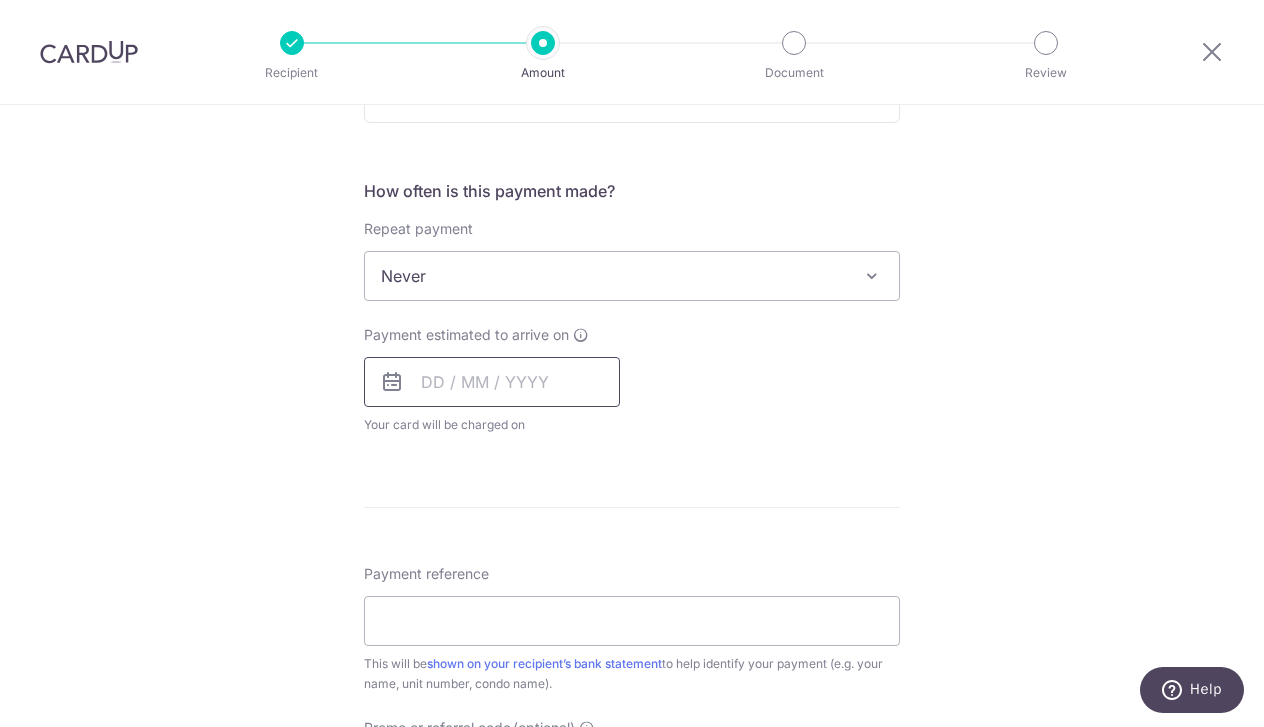 click at bounding box center (492, 382) 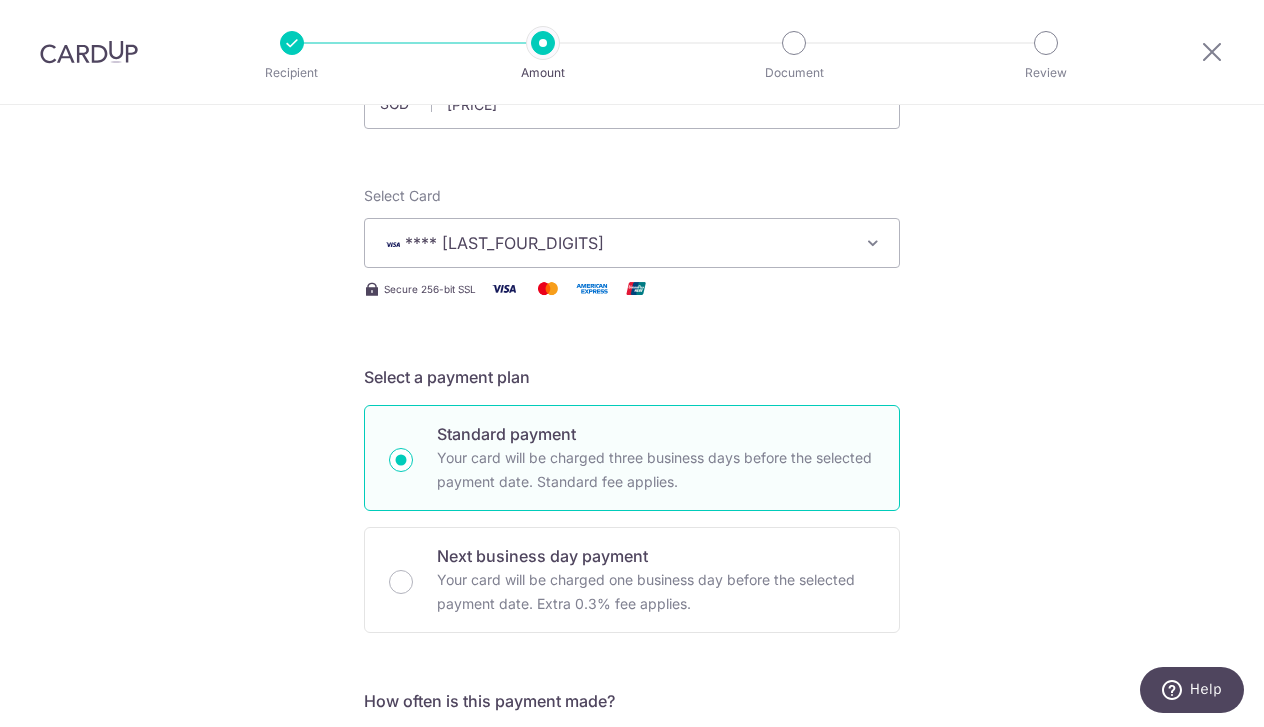 scroll, scrollTop: 100, scrollLeft: 0, axis: vertical 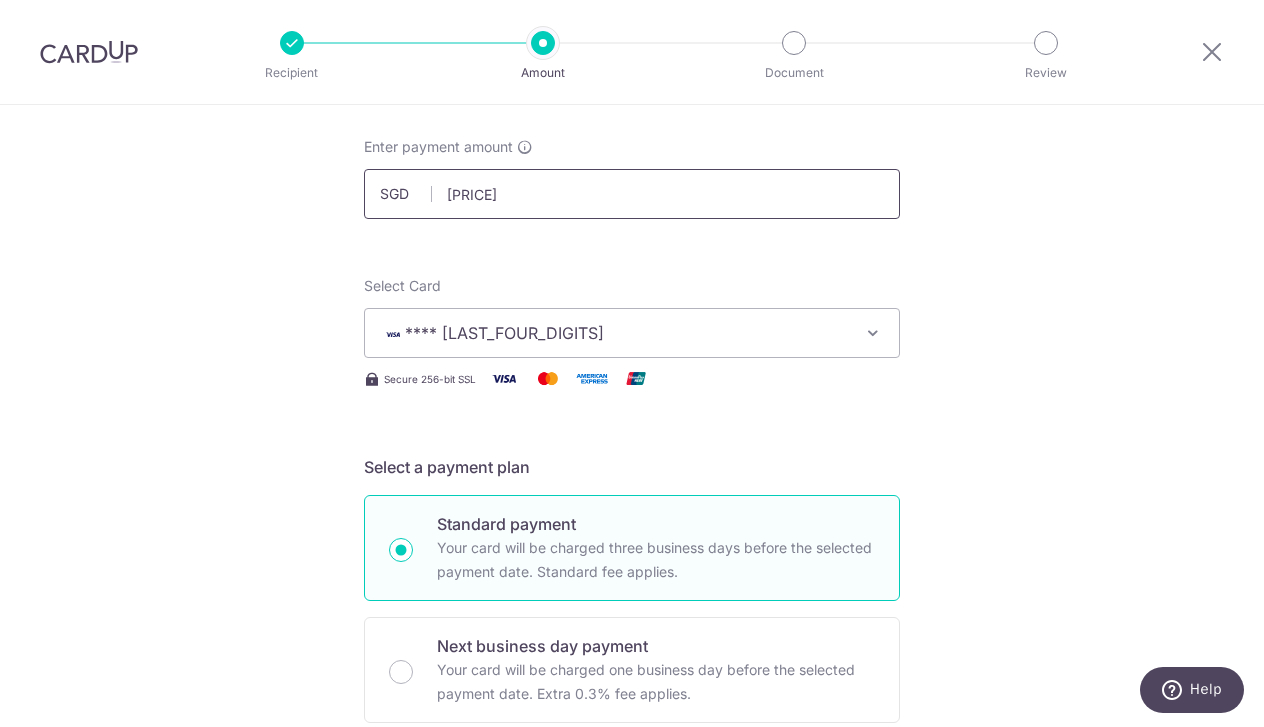 click on "[PRICE]" at bounding box center (632, 194) 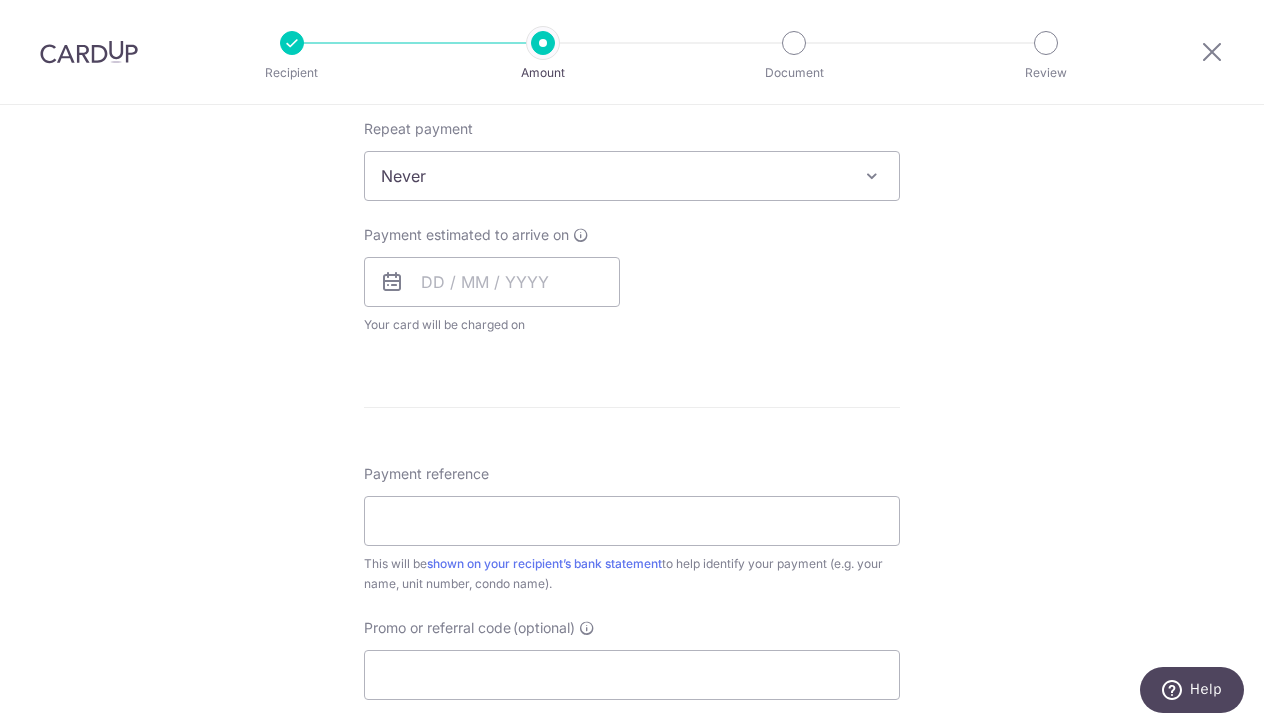scroll, scrollTop: 700, scrollLeft: 0, axis: vertical 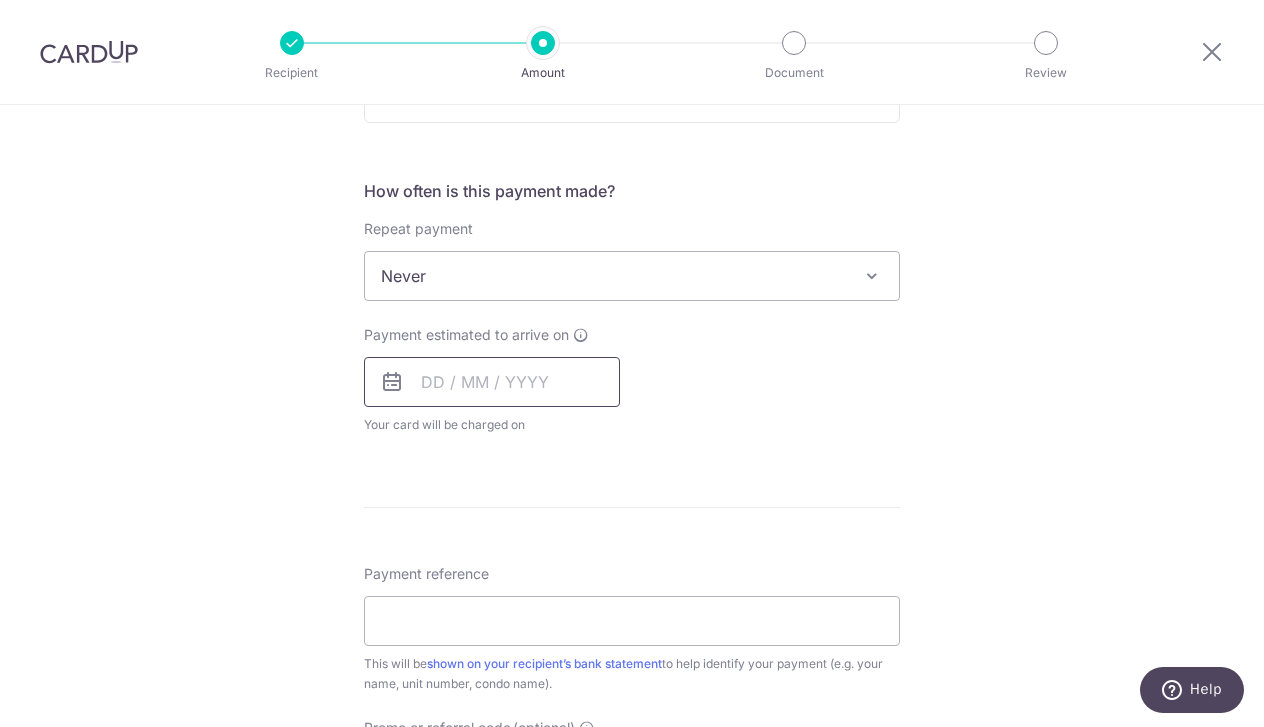 click at bounding box center [492, 382] 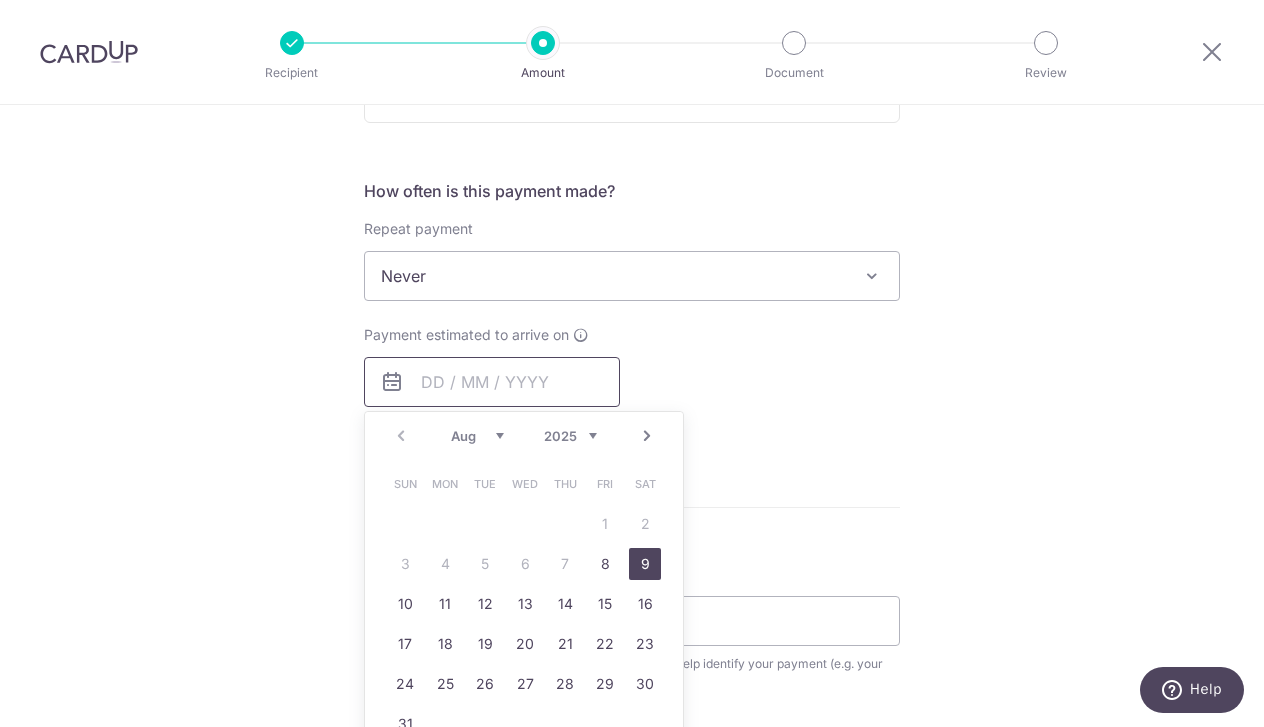 scroll, scrollTop: 800, scrollLeft: 0, axis: vertical 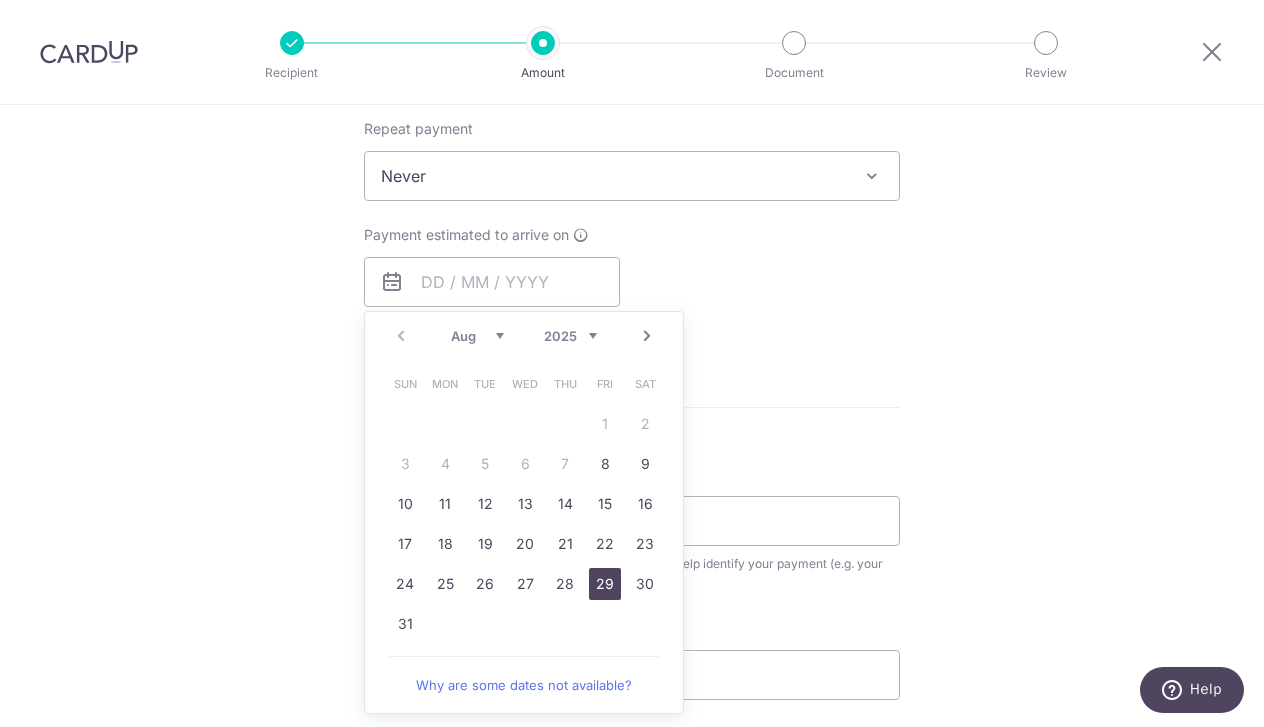 click on "29" at bounding box center [605, 584] 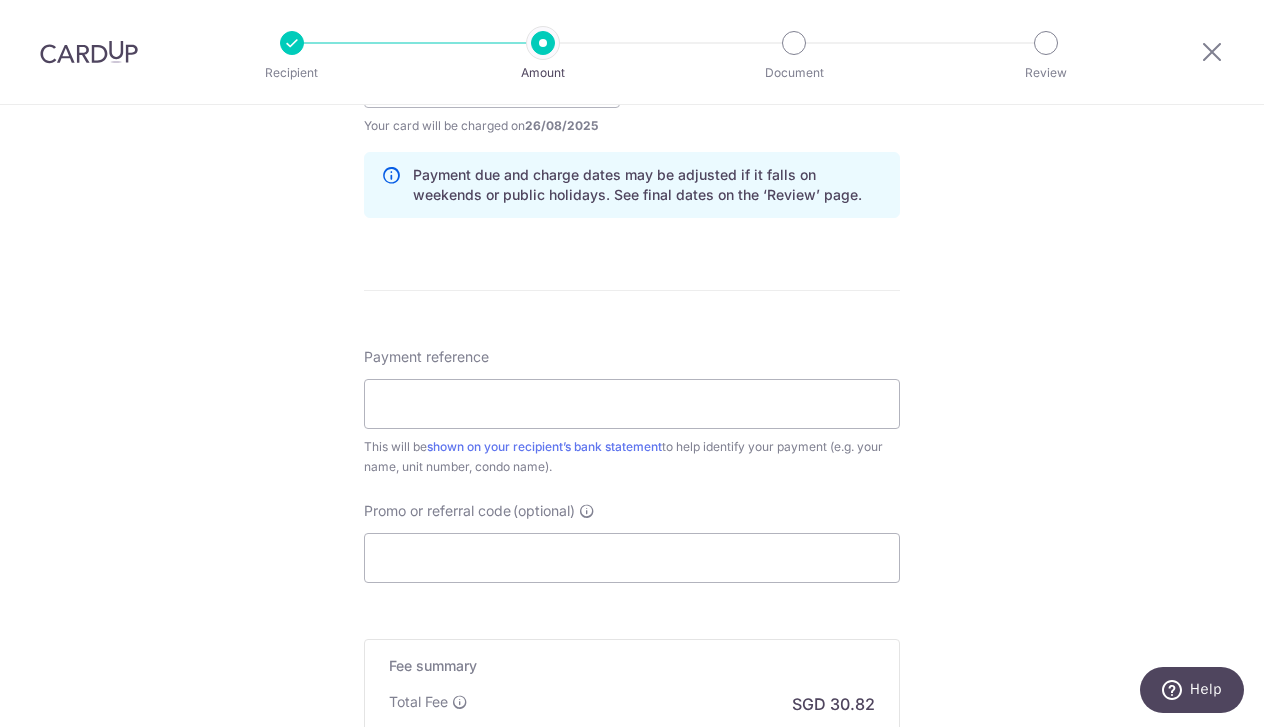 scroll, scrollTop: 1000, scrollLeft: 0, axis: vertical 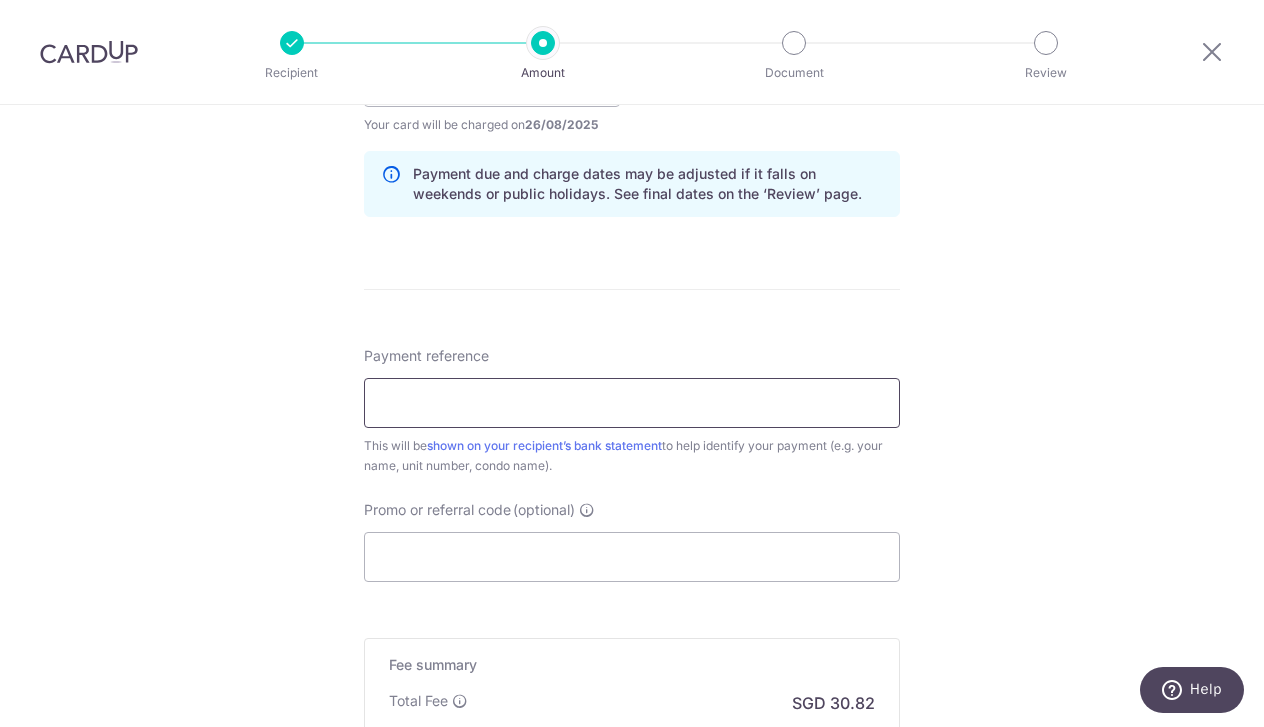 click on "Payment reference" at bounding box center (632, 403) 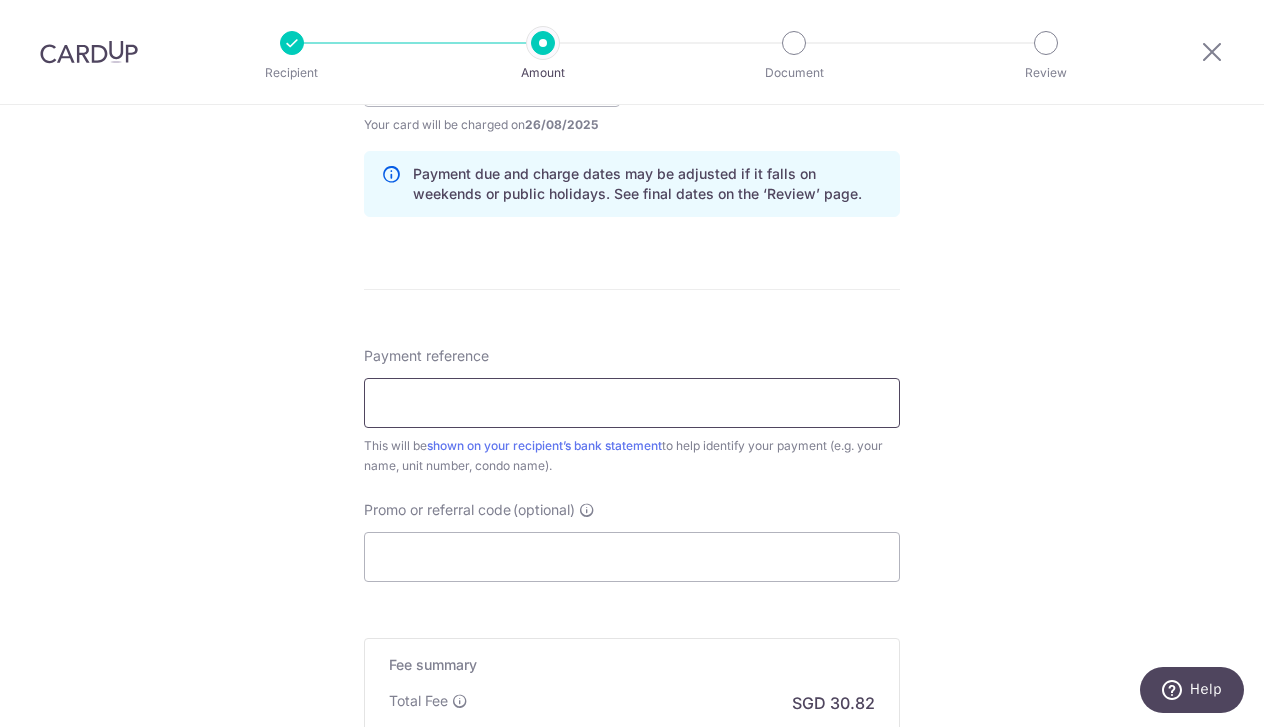 type on "[PHONE]" 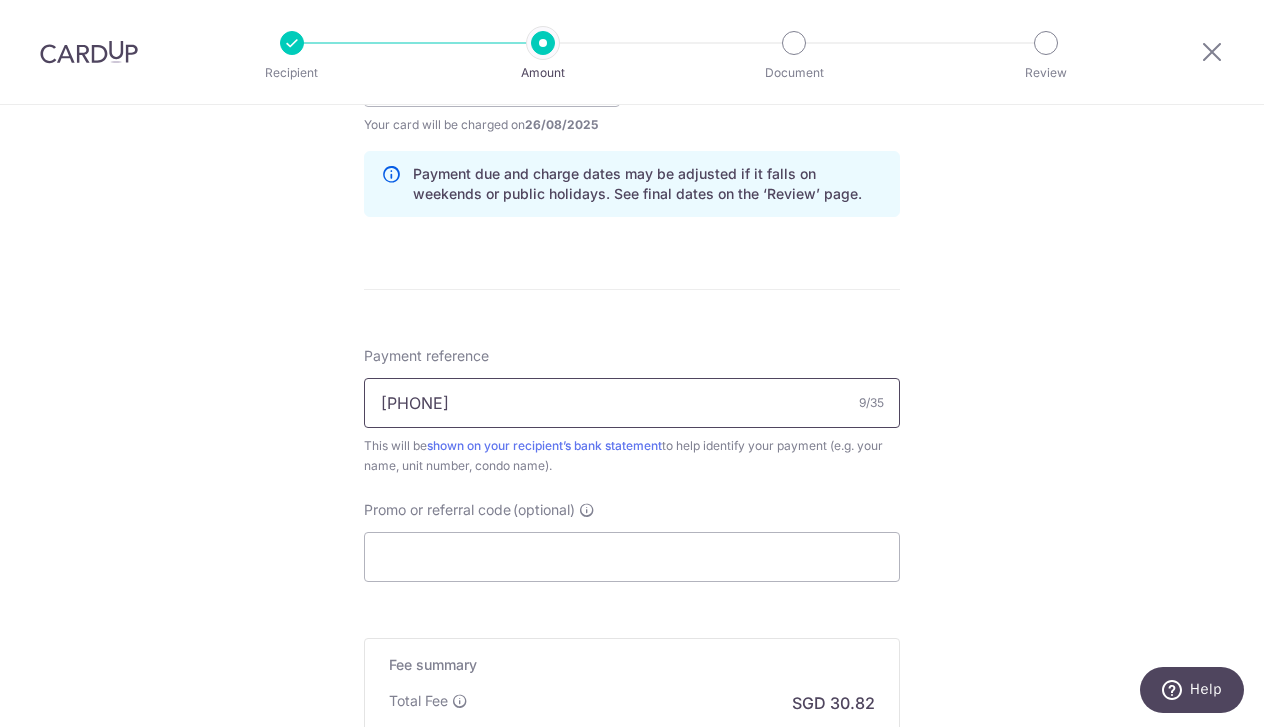 scroll, scrollTop: 1269, scrollLeft: 0, axis: vertical 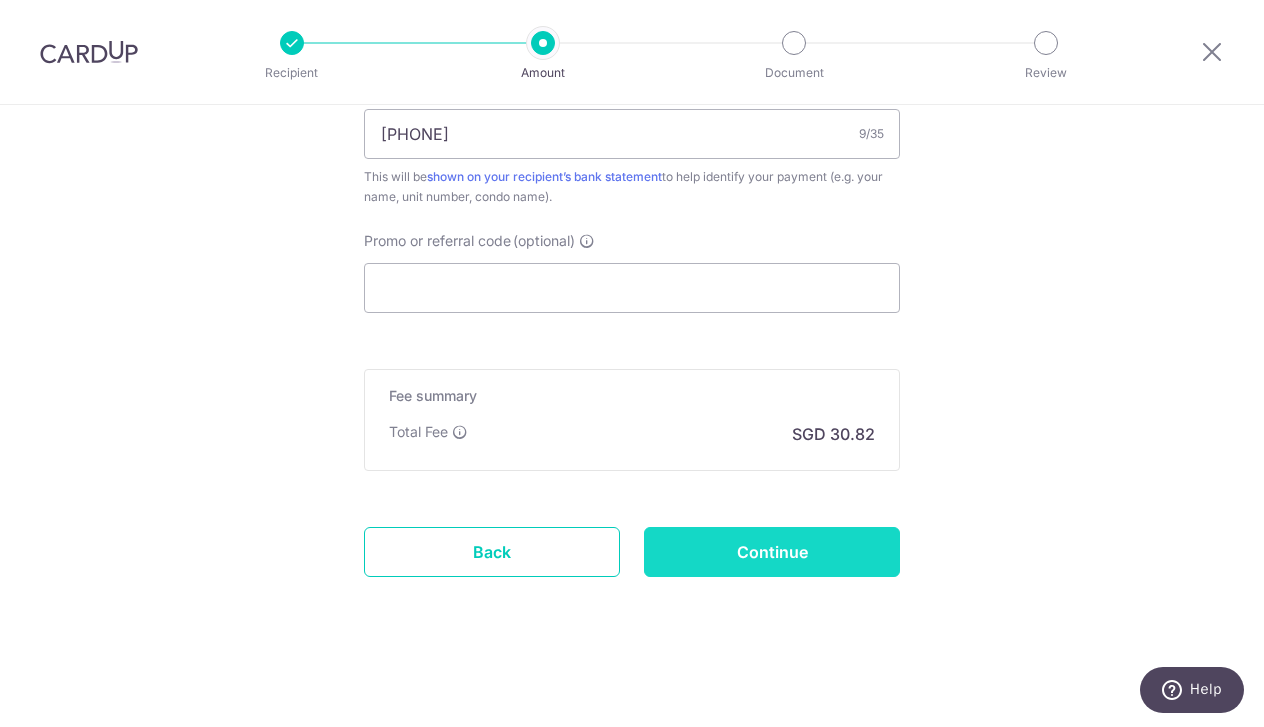 click on "Continue" at bounding box center (772, 552) 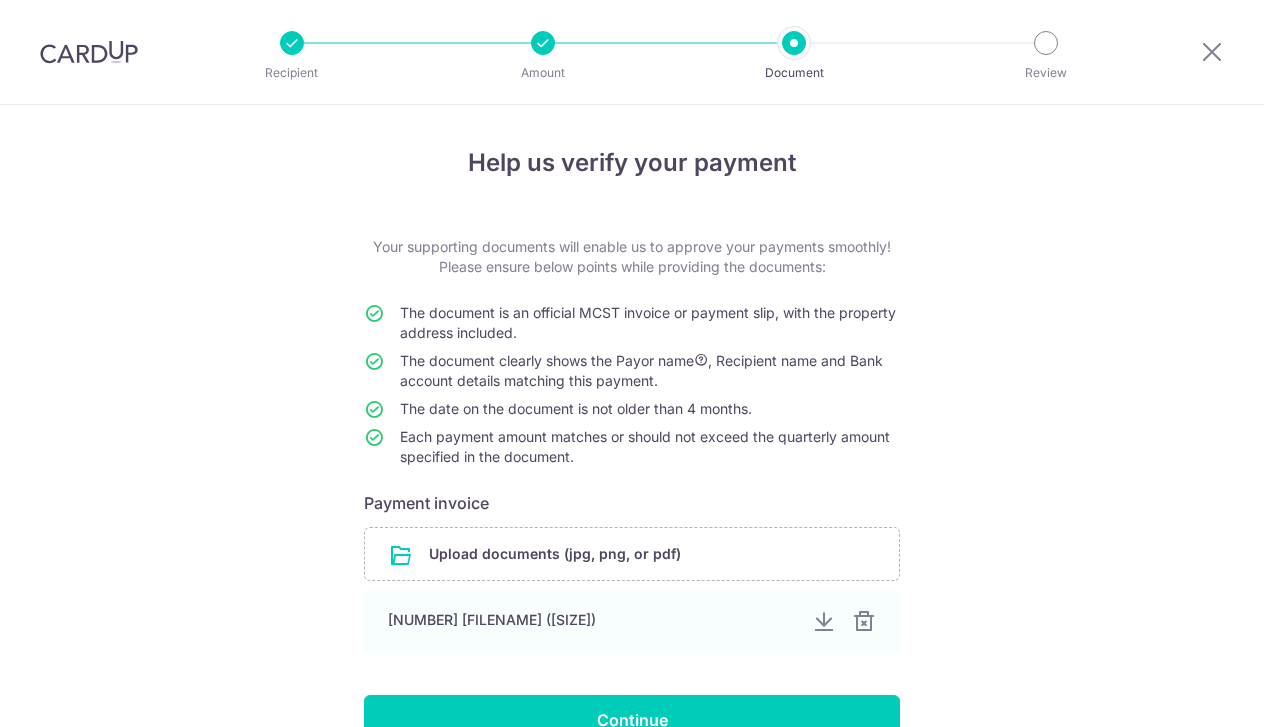 scroll, scrollTop: 0, scrollLeft: 0, axis: both 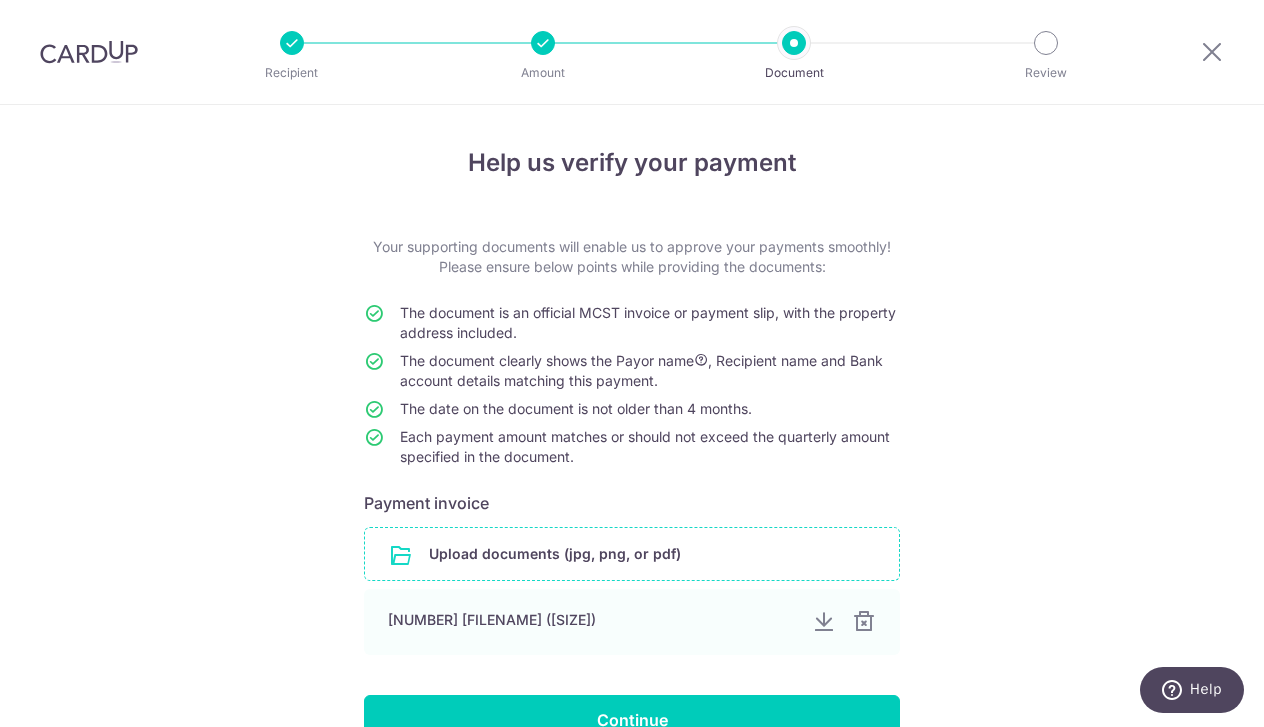 click at bounding box center (632, 554) 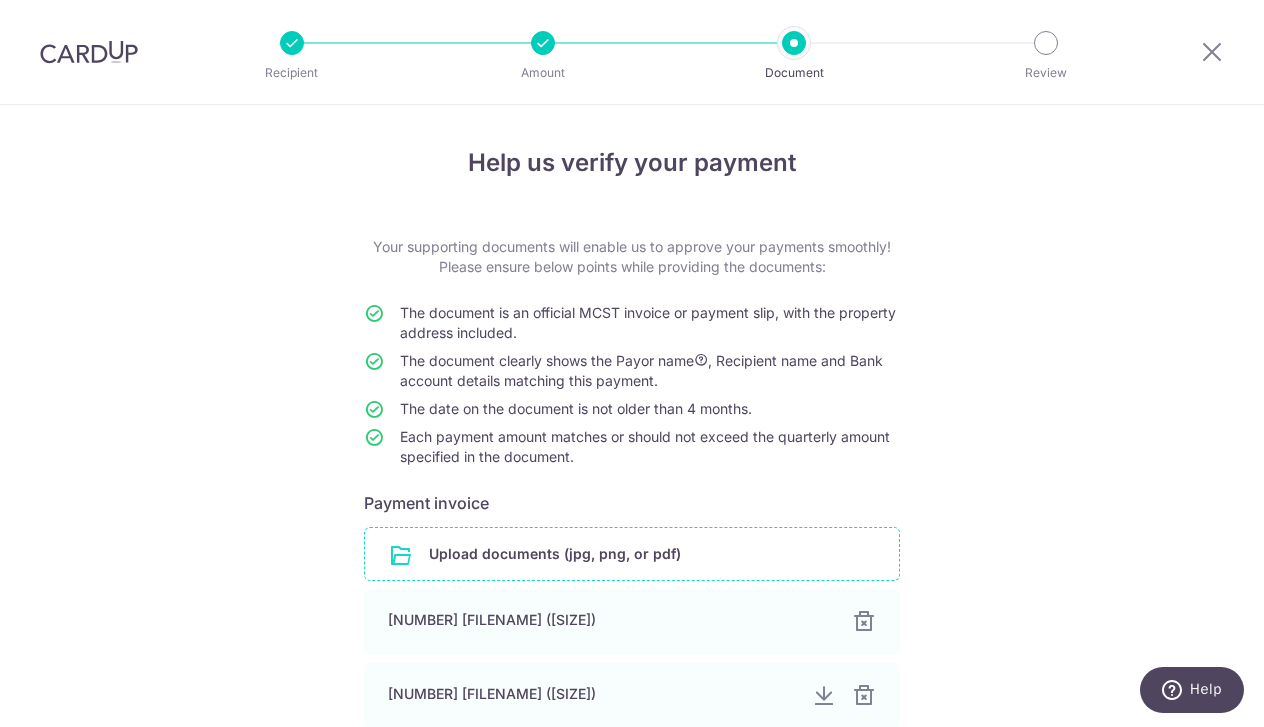 scroll, scrollTop: 220, scrollLeft: 0, axis: vertical 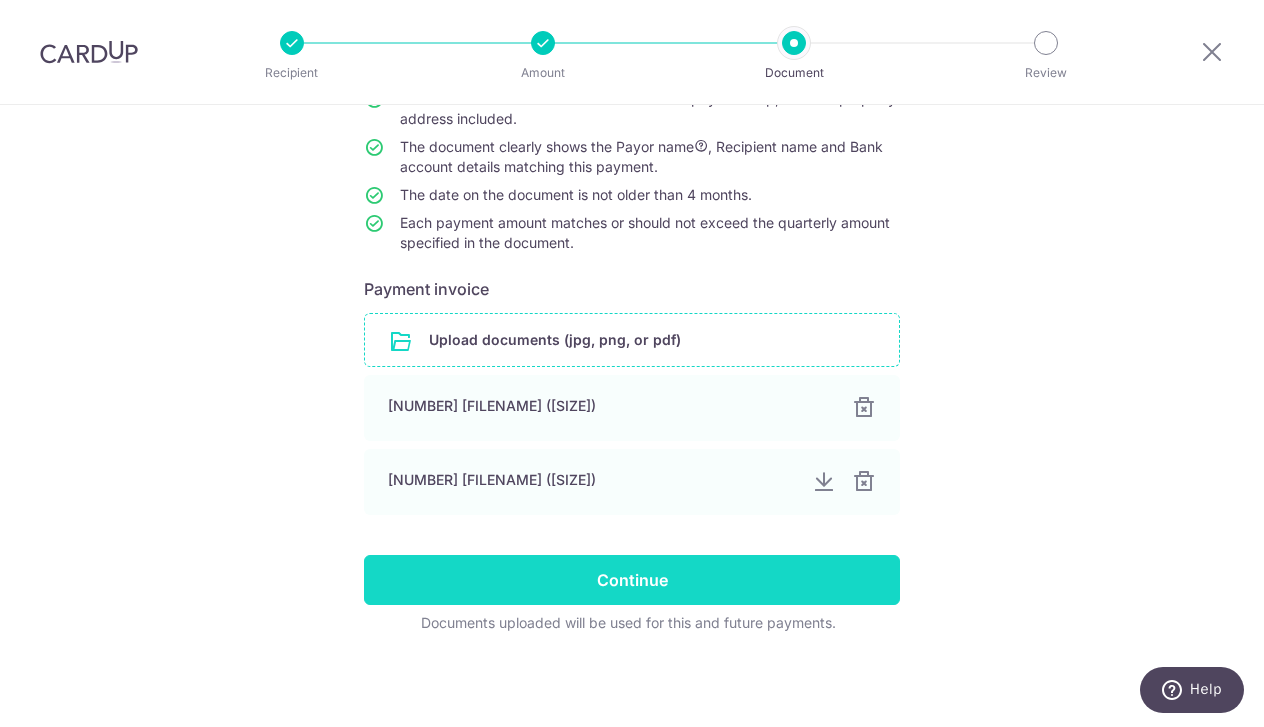 click on "Continue" at bounding box center [632, 580] 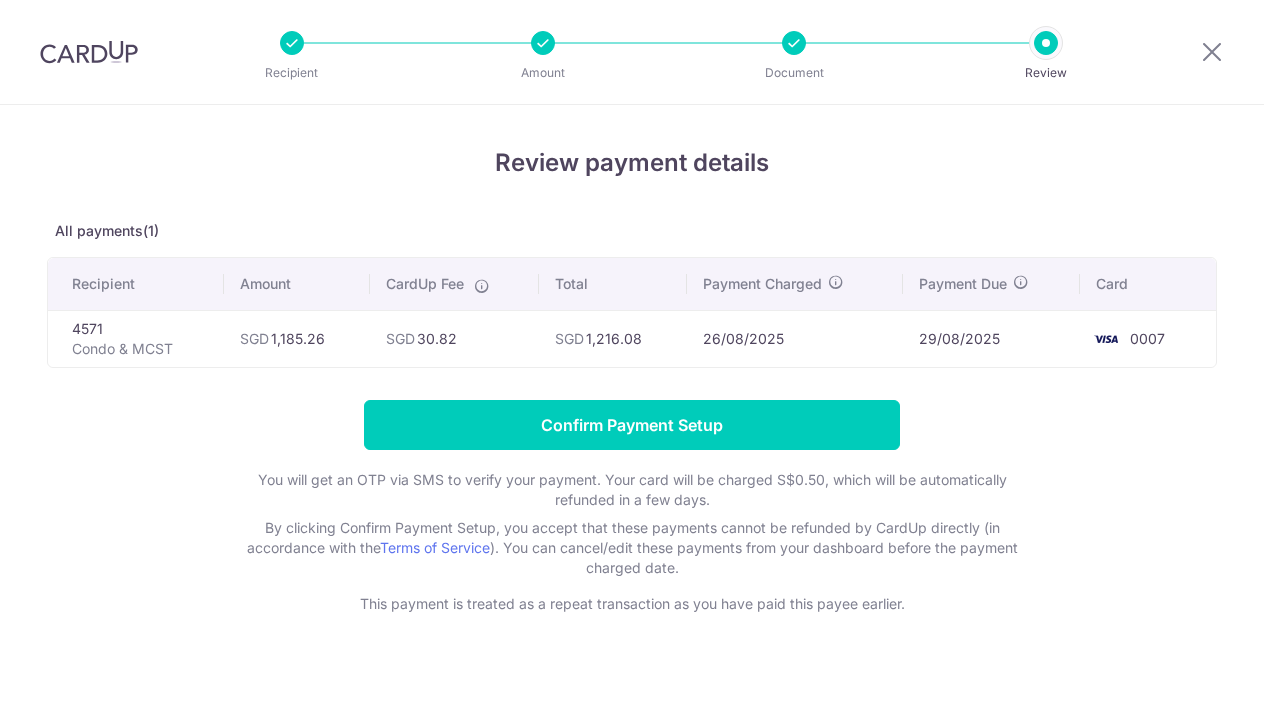 scroll, scrollTop: 0, scrollLeft: 0, axis: both 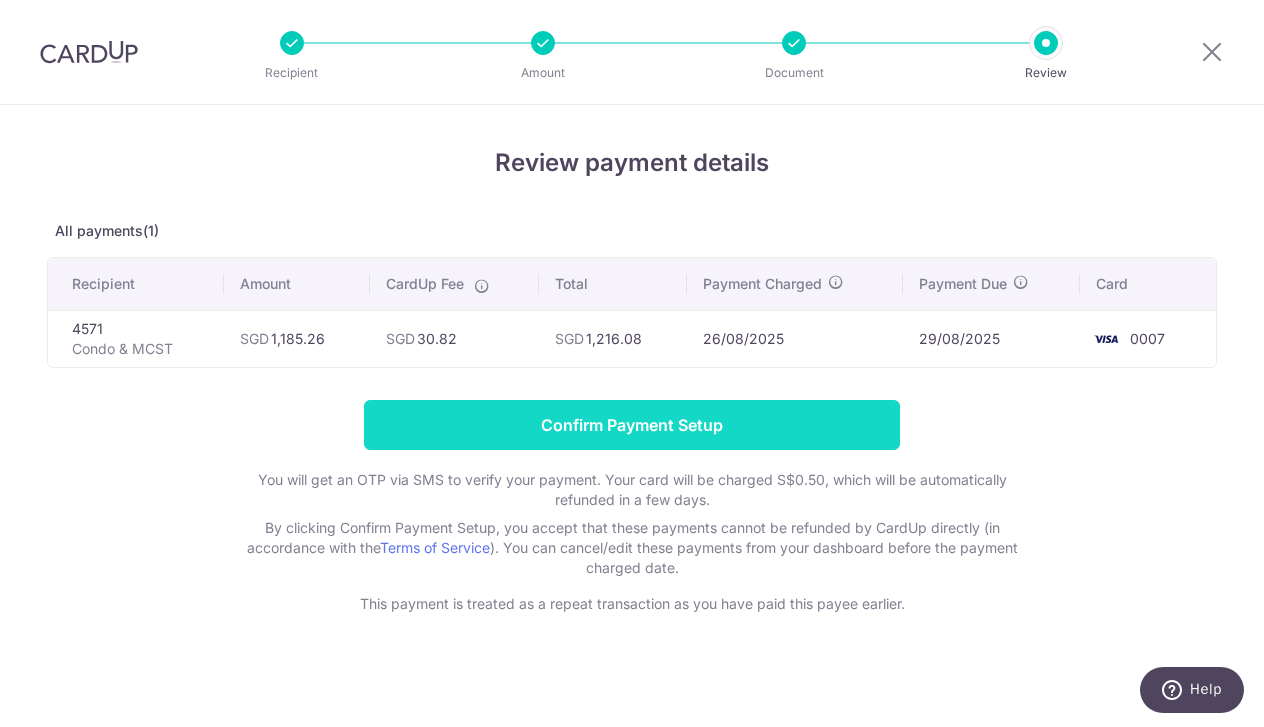 click on "Confirm Payment Setup" at bounding box center (632, 425) 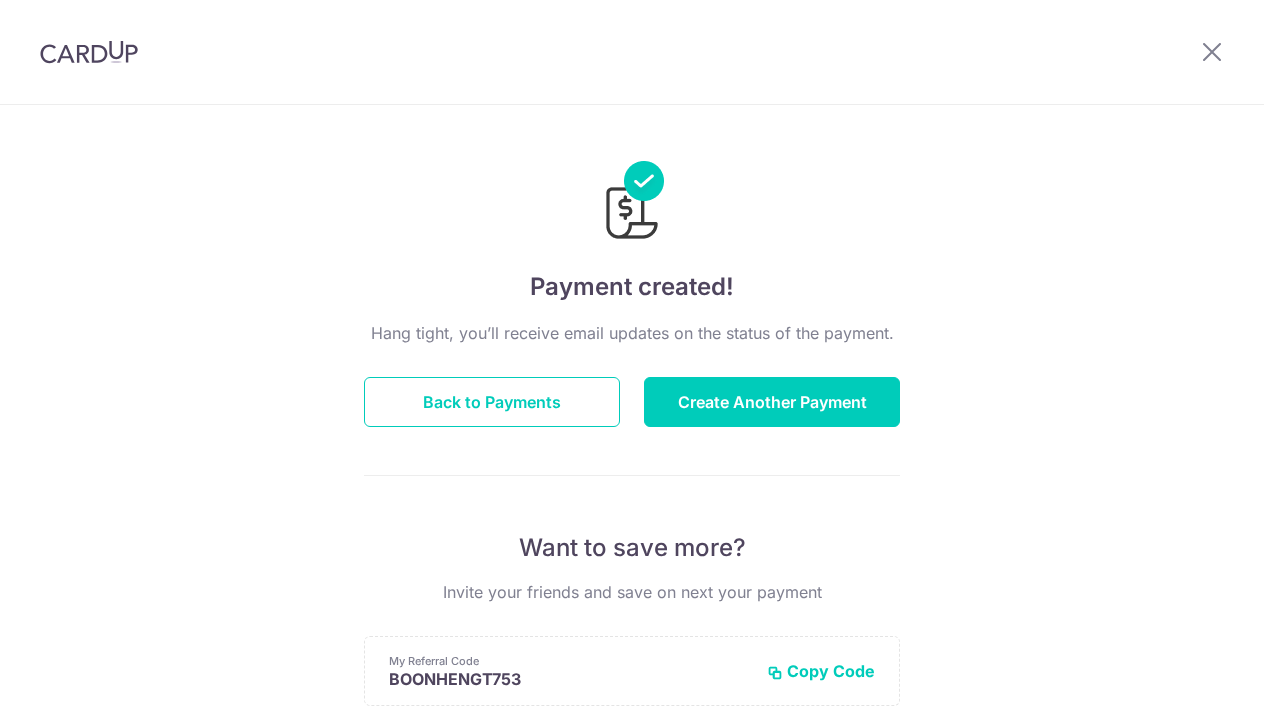 scroll, scrollTop: 0, scrollLeft: 0, axis: both 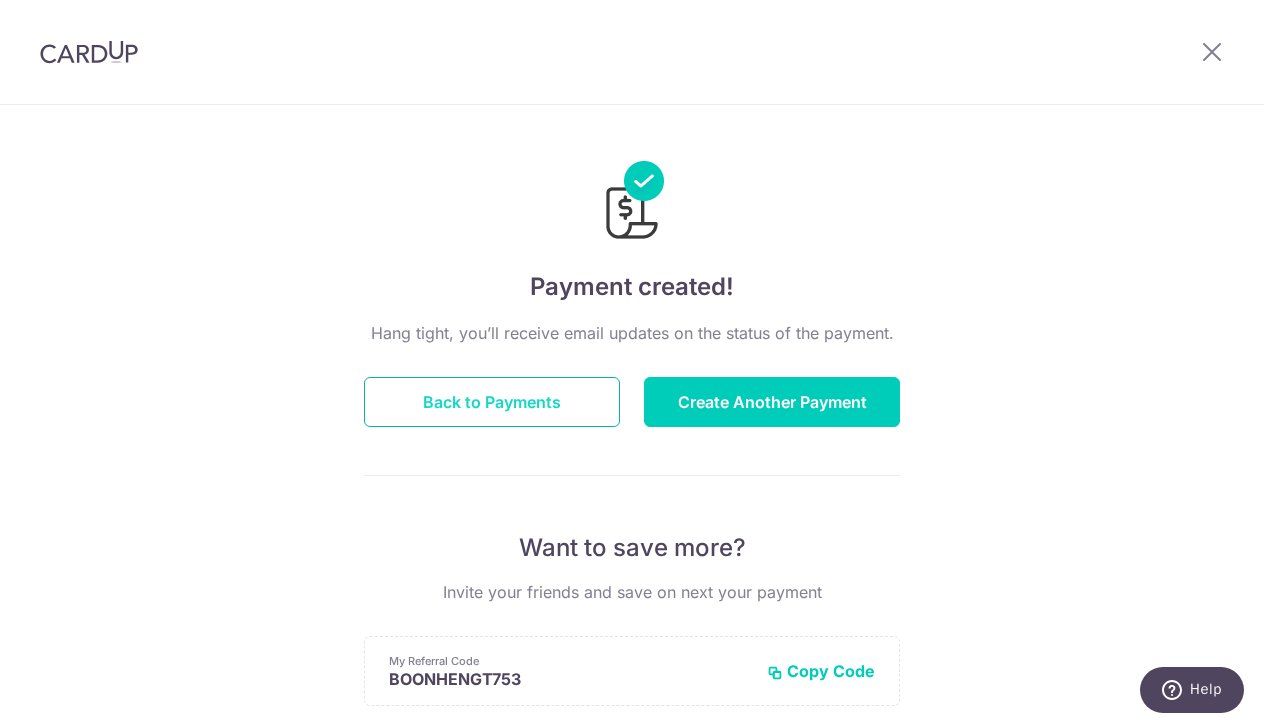 click on "Back to Payments" at bounding box center [492, 402] 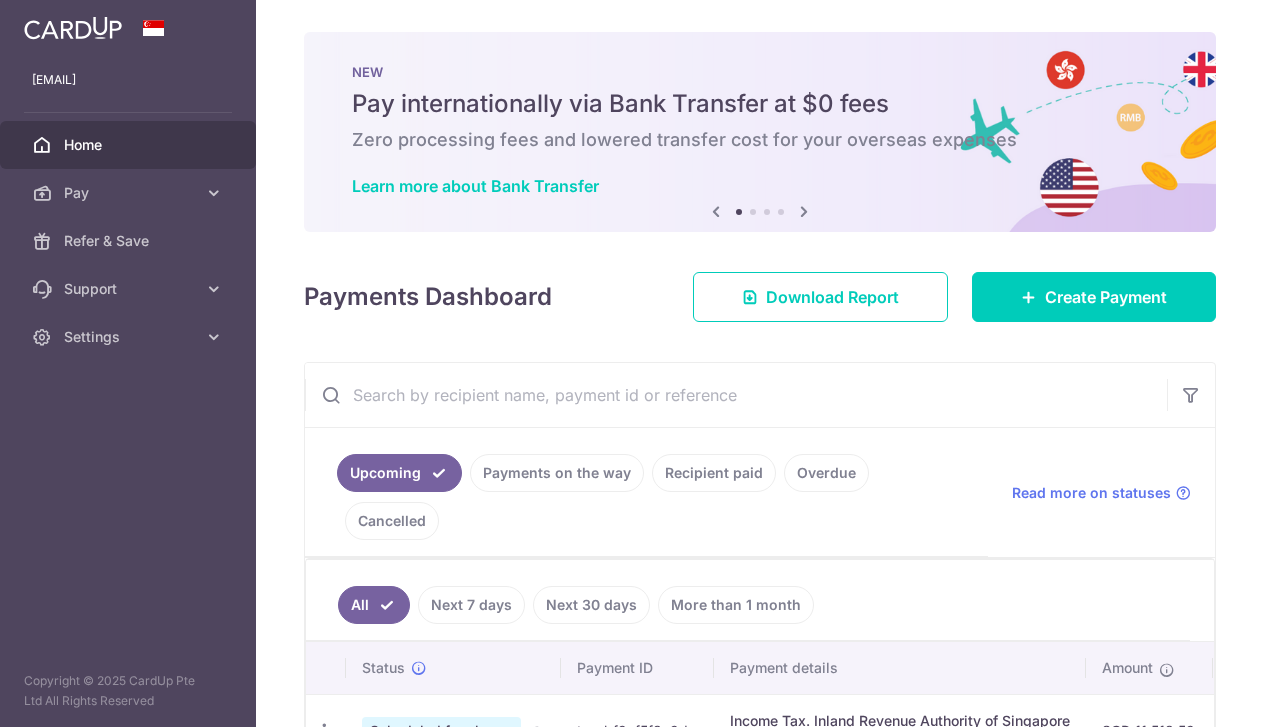 scroll, scrollTop: 0, scrollLeft: 0, axis: both 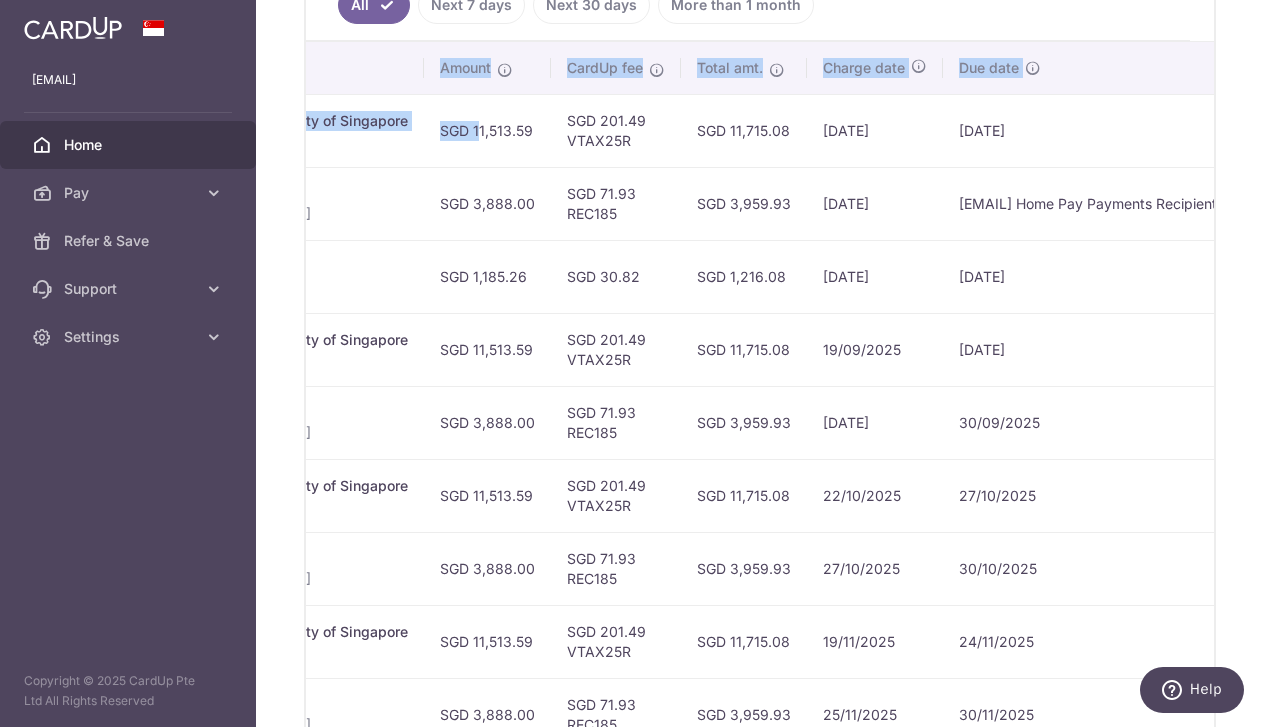 drag, startPoint x: 1128, startPoint y: 120, endPoint x: 1315, endPoint y: 115, distance: 187.06683 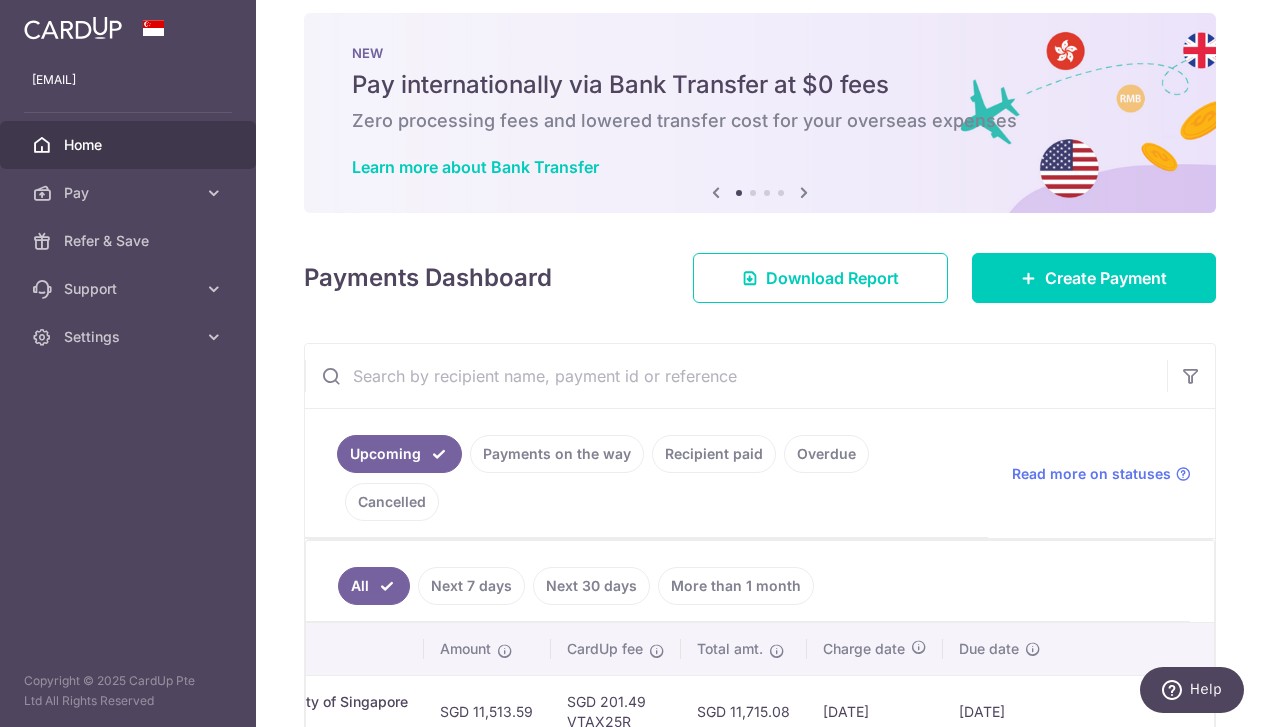 scroll, scrollTop: 0, scrollLeft: 0, axis: both 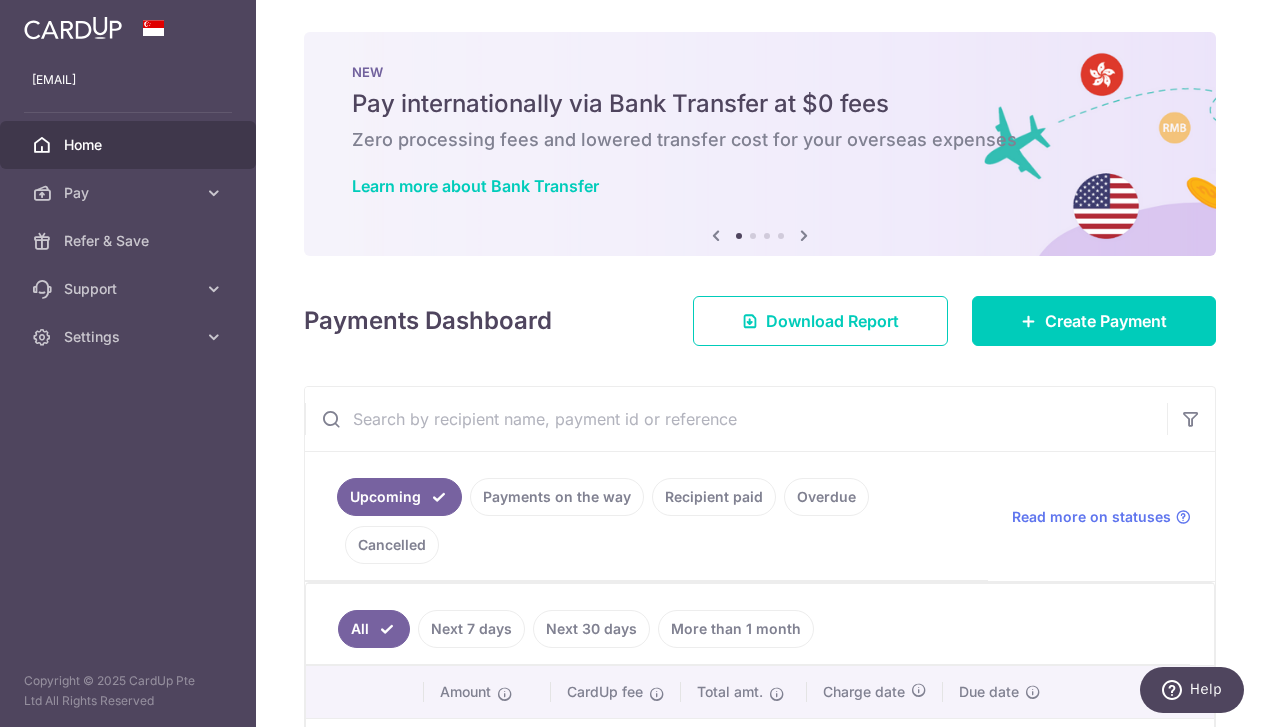 click on "Recipient paid" at bounding box center (714, 497) 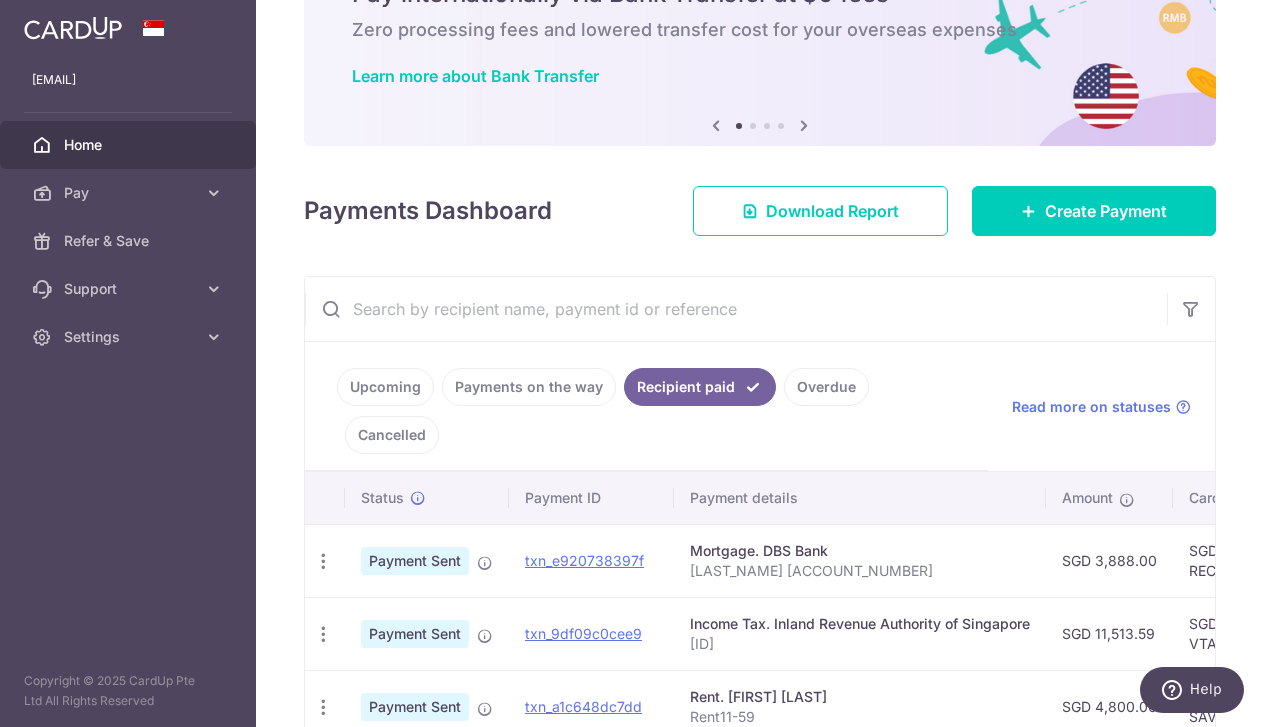 scroll, scrollTop: 300, scrollLeft: 0, axis: vertical 